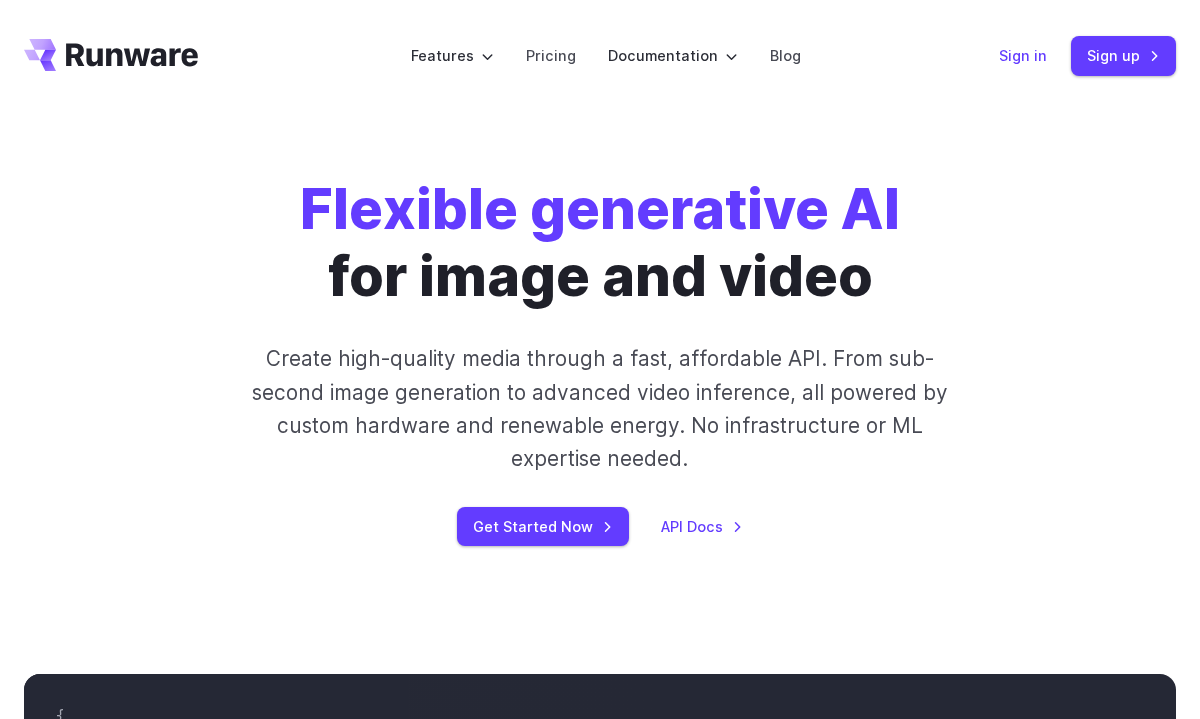 scroll, scrollTop: 0, scrollLeft: 0, axis: both 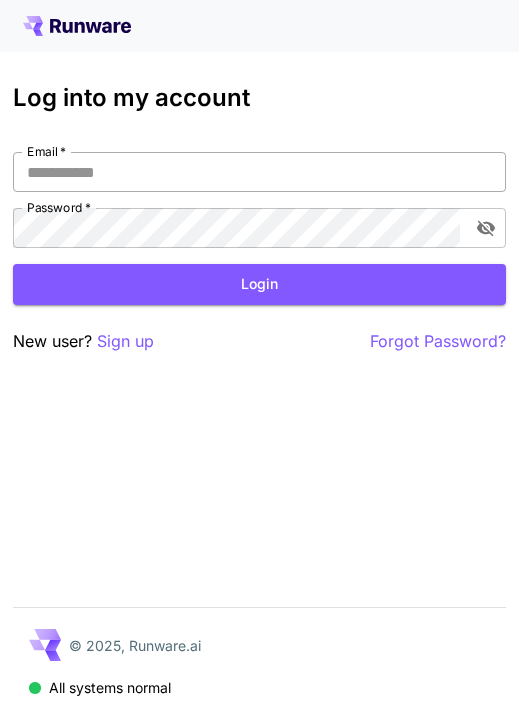click on "Email   *" at bounding box center (259, 172) 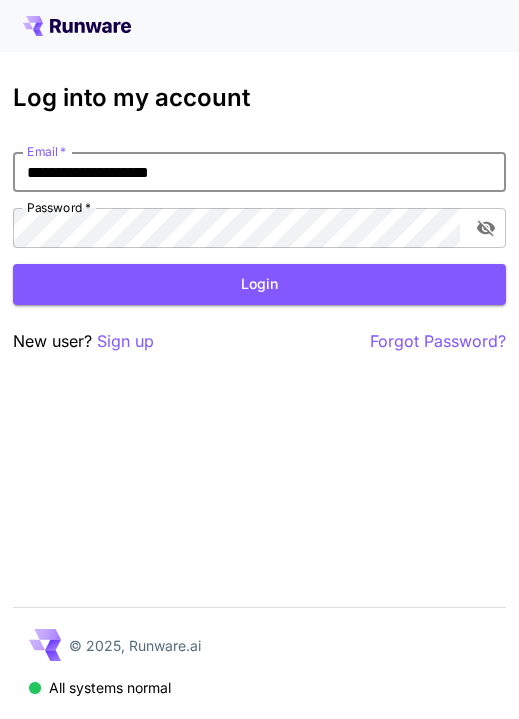 type on "**********" 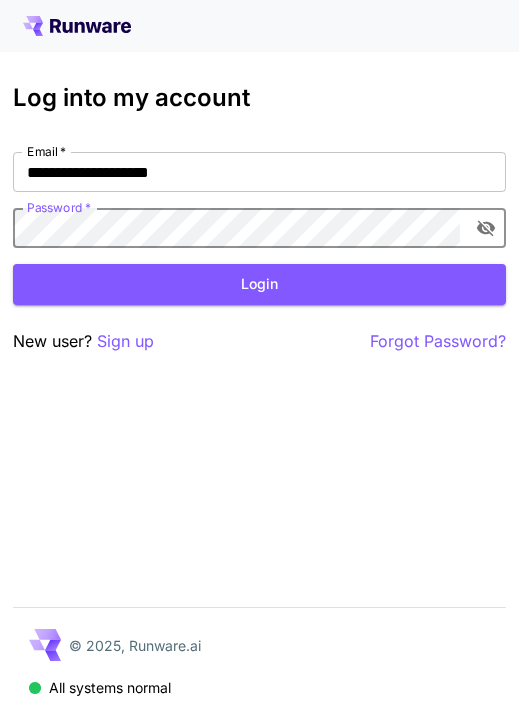 click at bounding box center (486, 228) 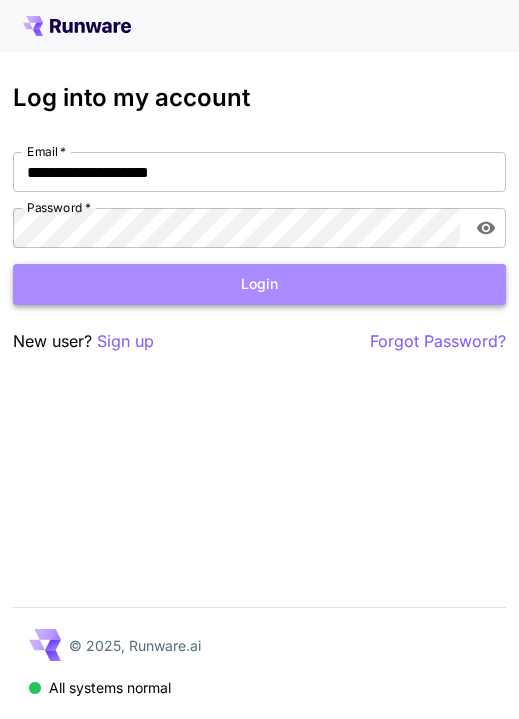 click on "Login" at bounding box center [259, 284] 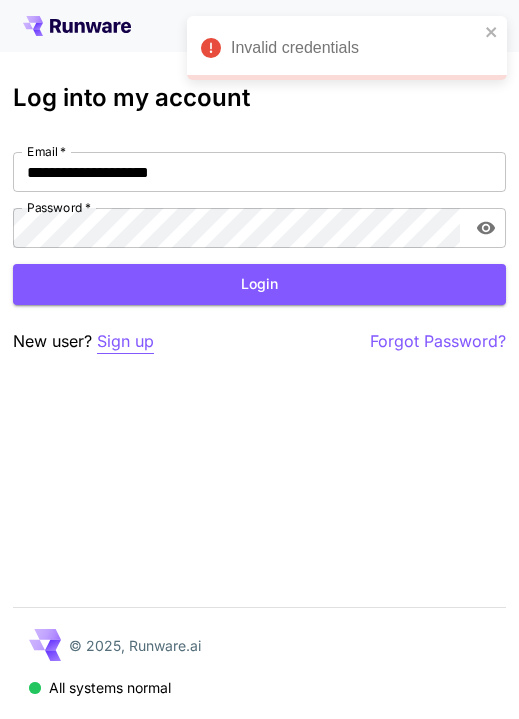 click on "Sign up" at bounding box center (125, 341) 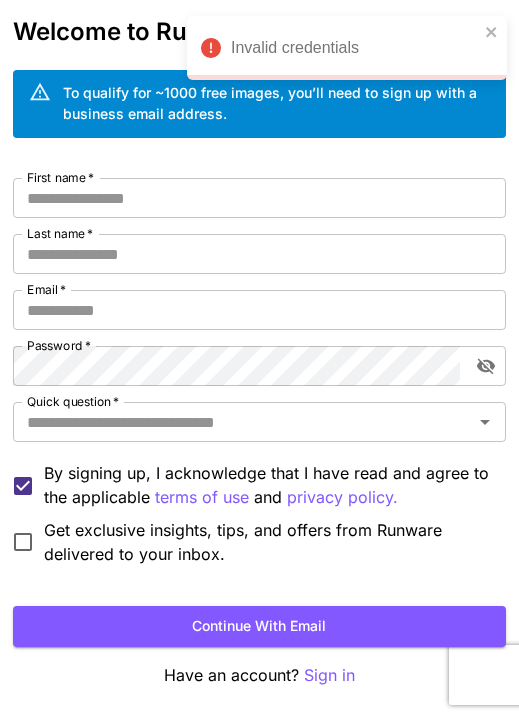 scroll, scrollTop: 126, scrollLeft: 0, axis: vertical 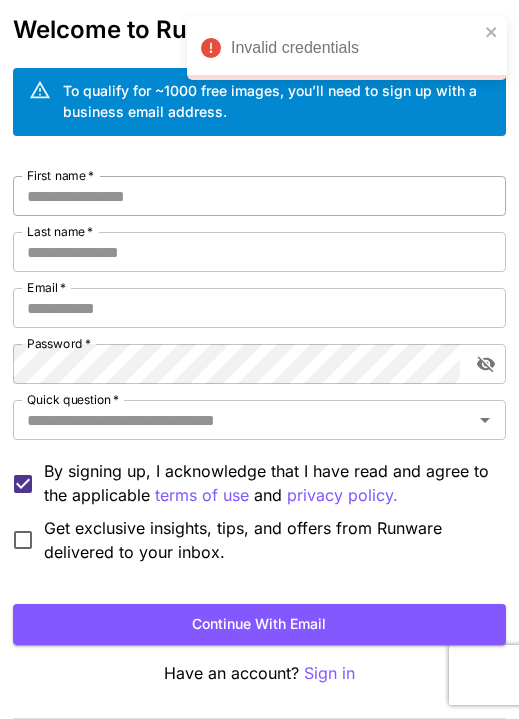 click on "First name   *" at bounding box center (259, 196) 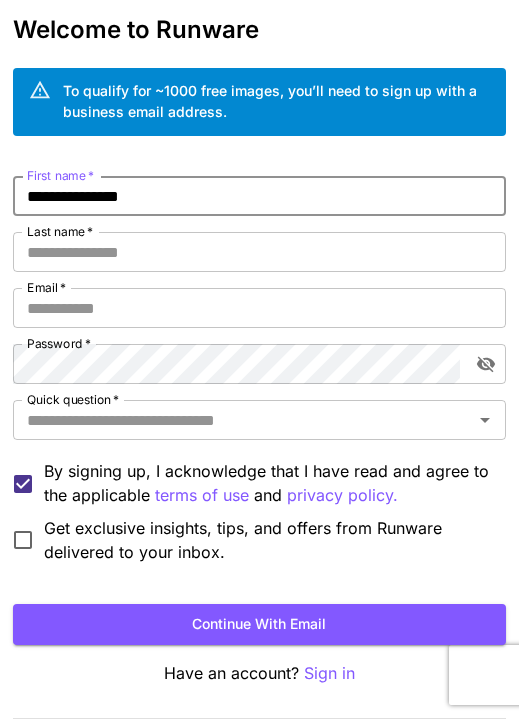 drag, startPoint x: 179, startPoint y: 200, endPoint x: 67, endPoint y: 202, distance: 112.01785 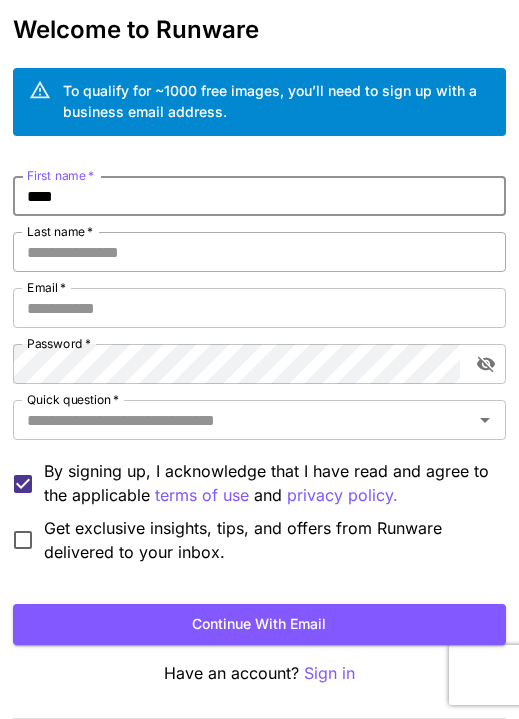 type on "***" 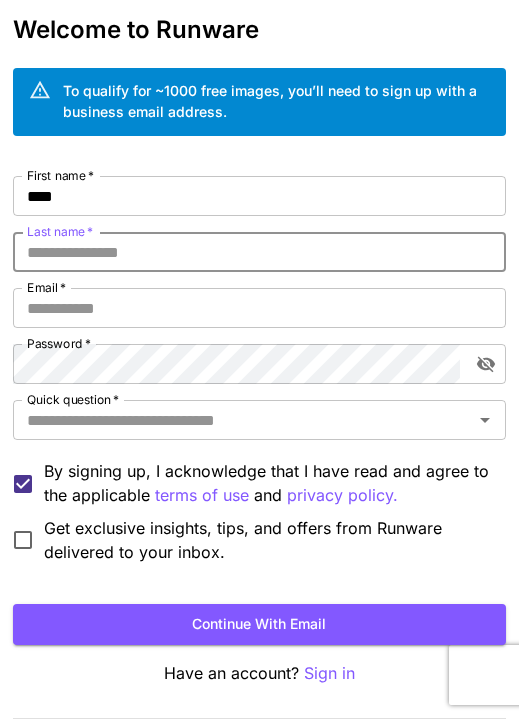click on "Last name   *" at bounding box center (259, 252) 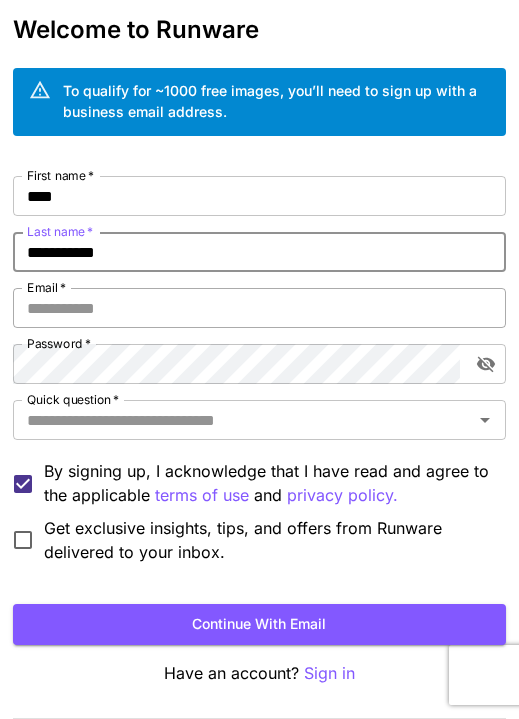 type on "**********" 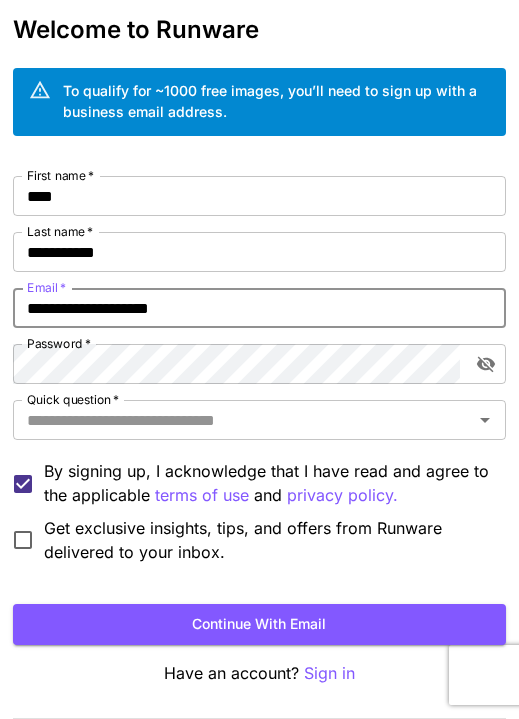 type on "**********" 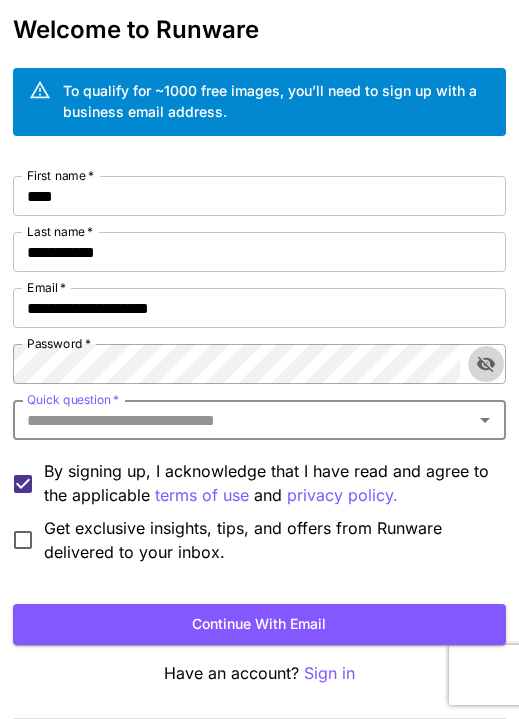 click 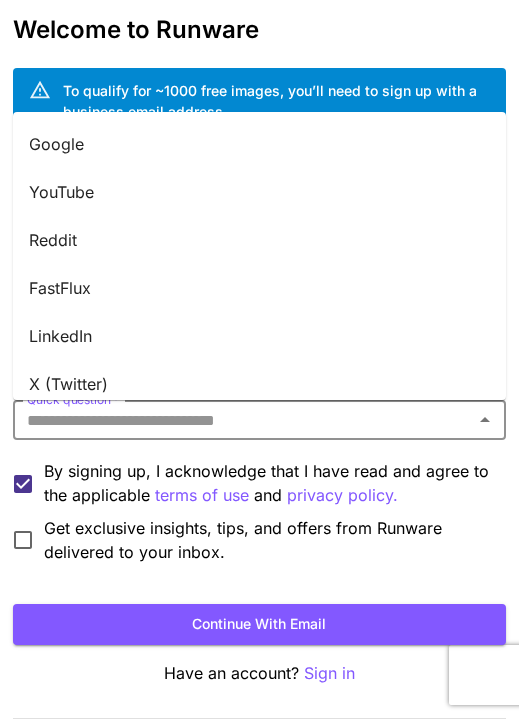 click on "Quick question   *" at bounding box center (243, 420) 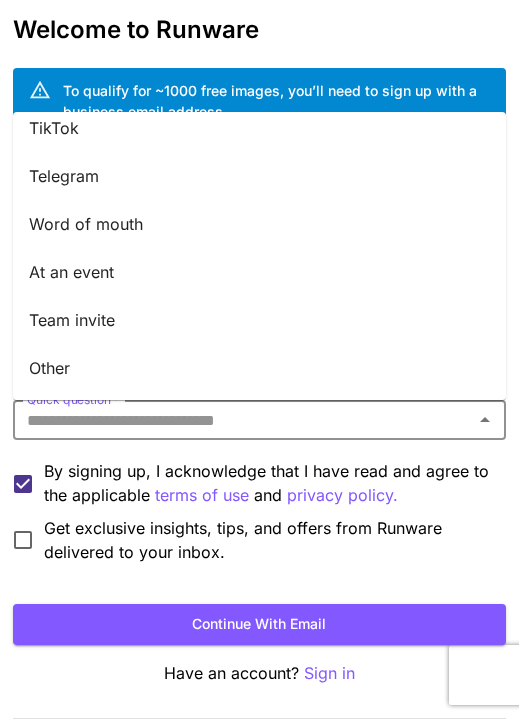 click on "At an event" at bounding box center (259, 272) 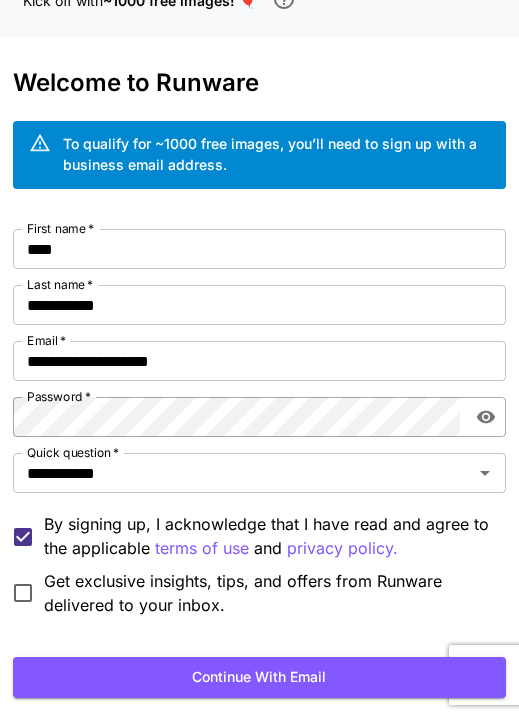 scroll, scrollTop: 63, scrollLeft: 0, axis: vertical 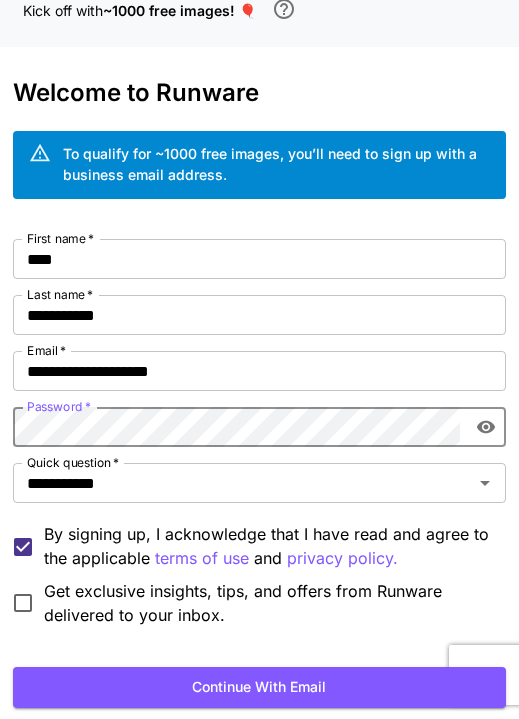 click on "**********" at bounding box center [259, 415] 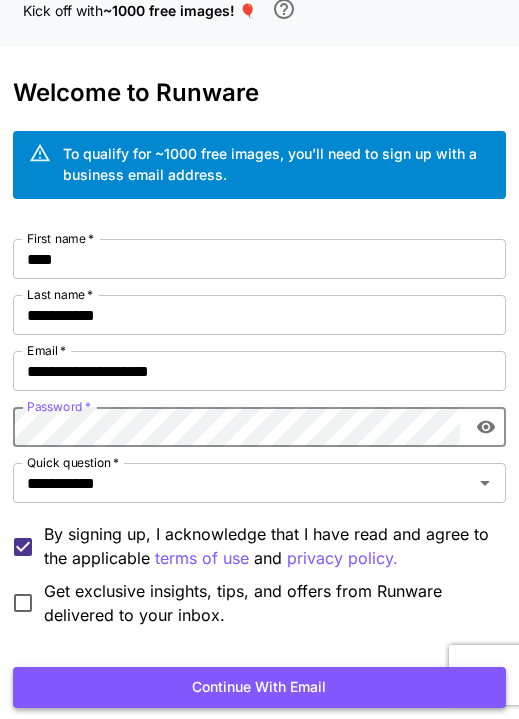 click on "Continue with email" at bounding box center [259, 687] 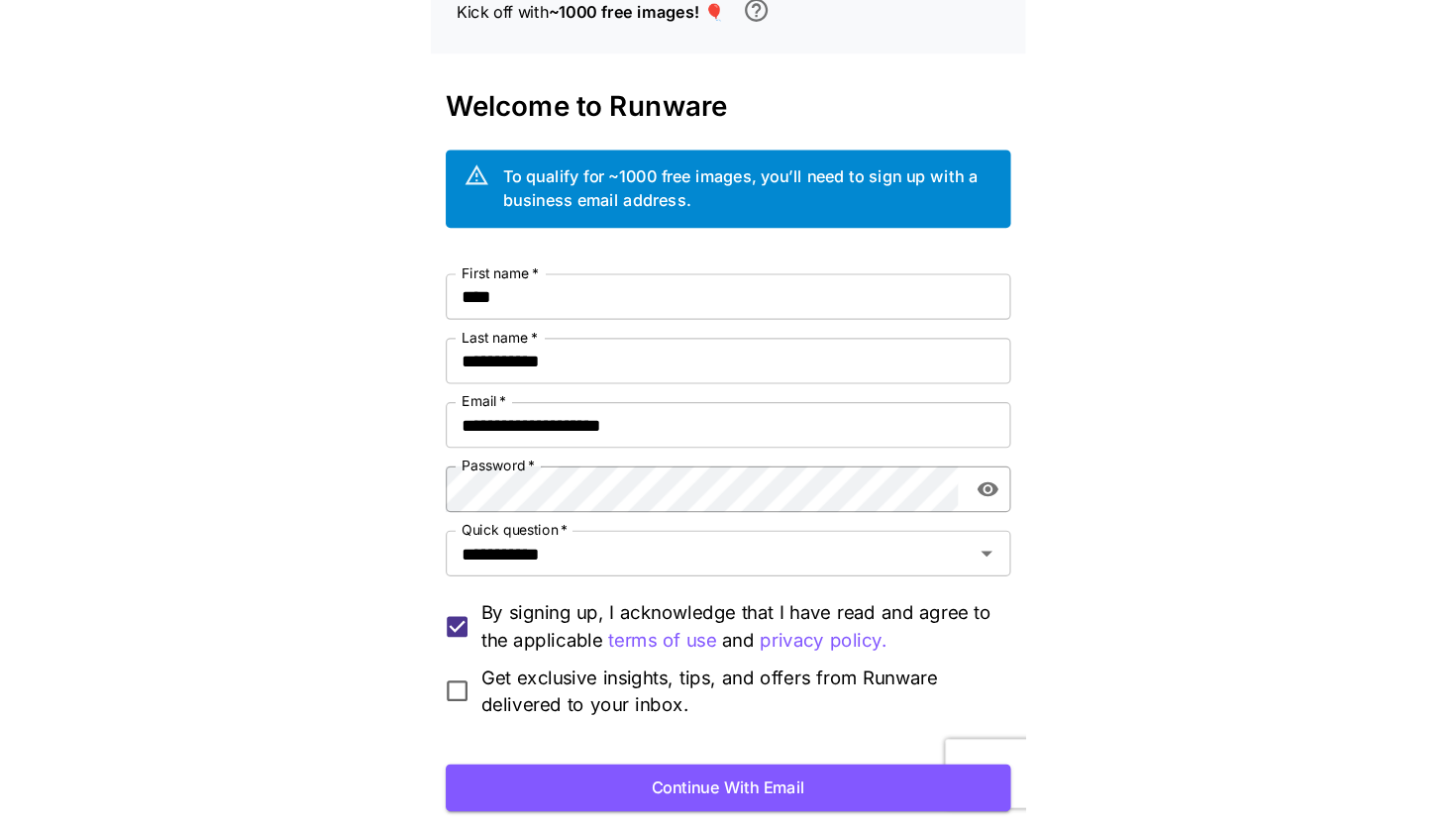 scroll, scrollTop: 0, scrollLeft: 0, axis: both 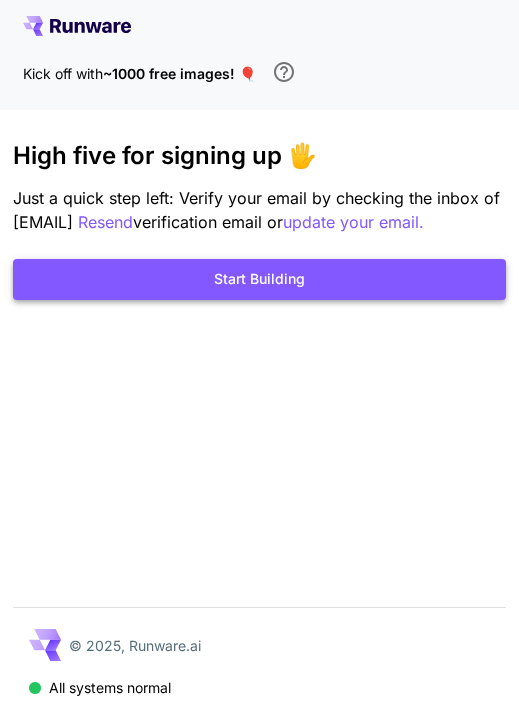 click on "Start Building" at bounding box center (259, 279) 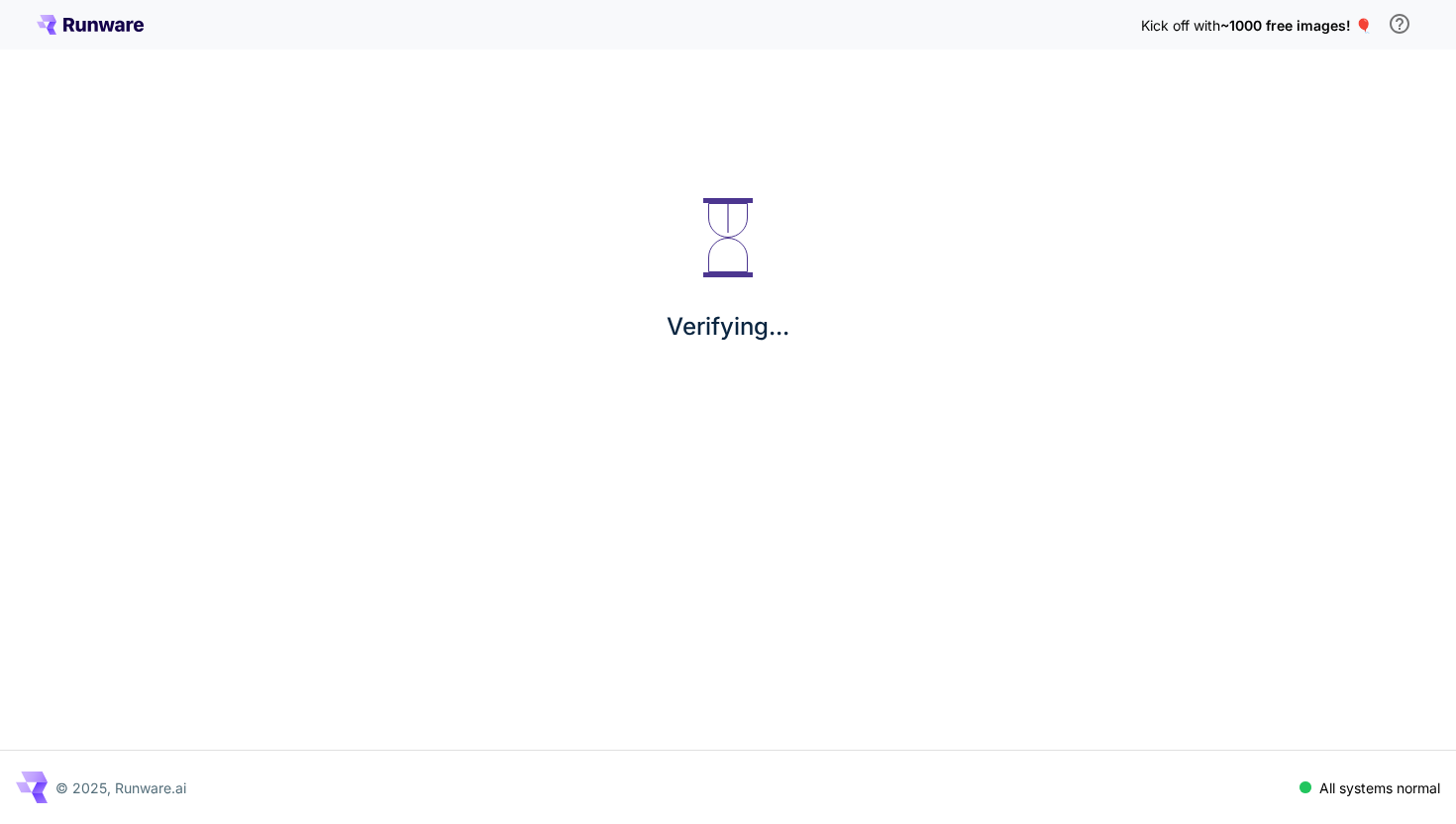 scroll, scrollTop: 0, scrollLeft: 0, axis: both 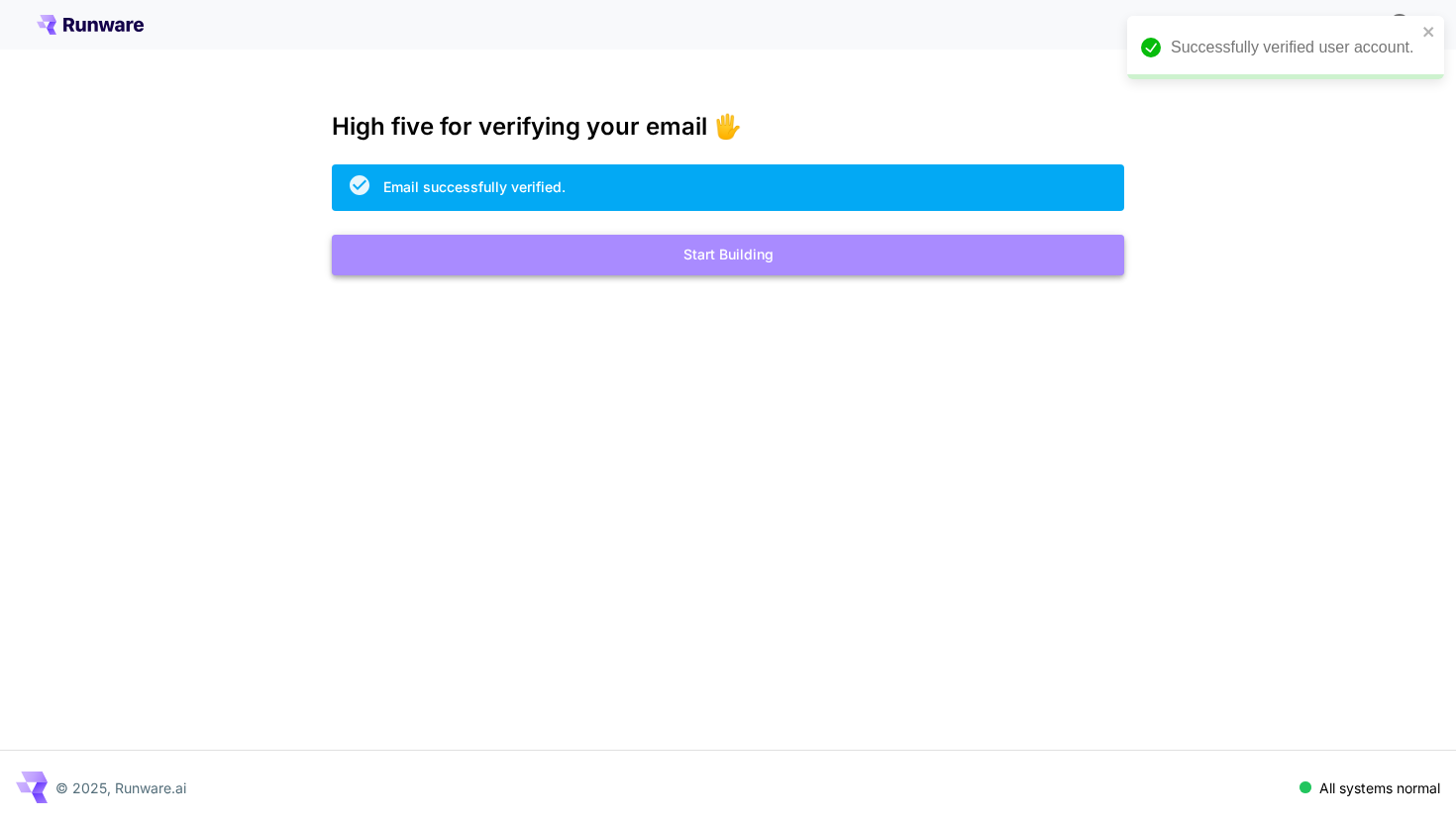 click on "Start Building" at bounding box center (728, 255) 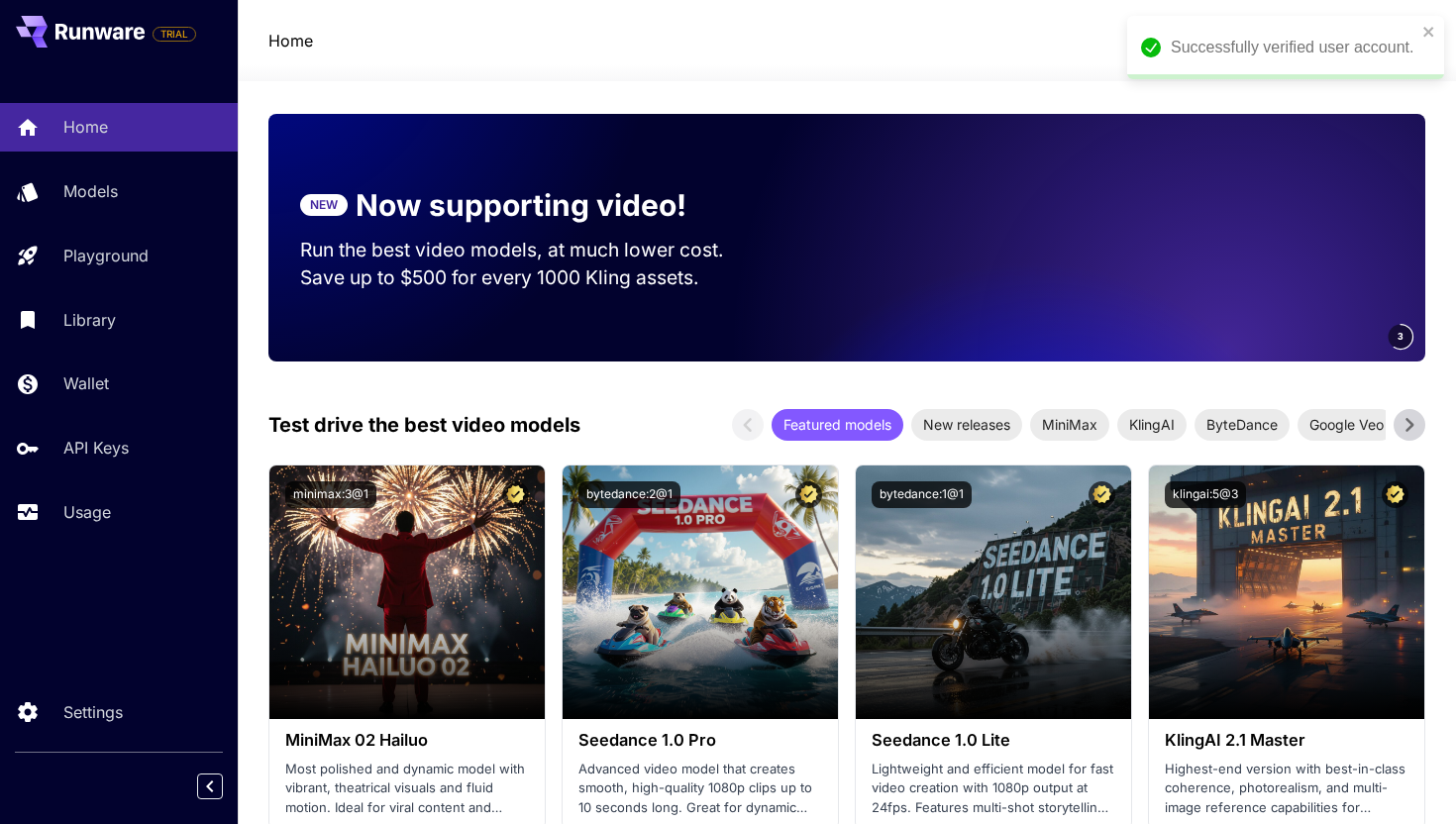 scroll, scrollTop: 0, scrollLeft: 0, axis: both 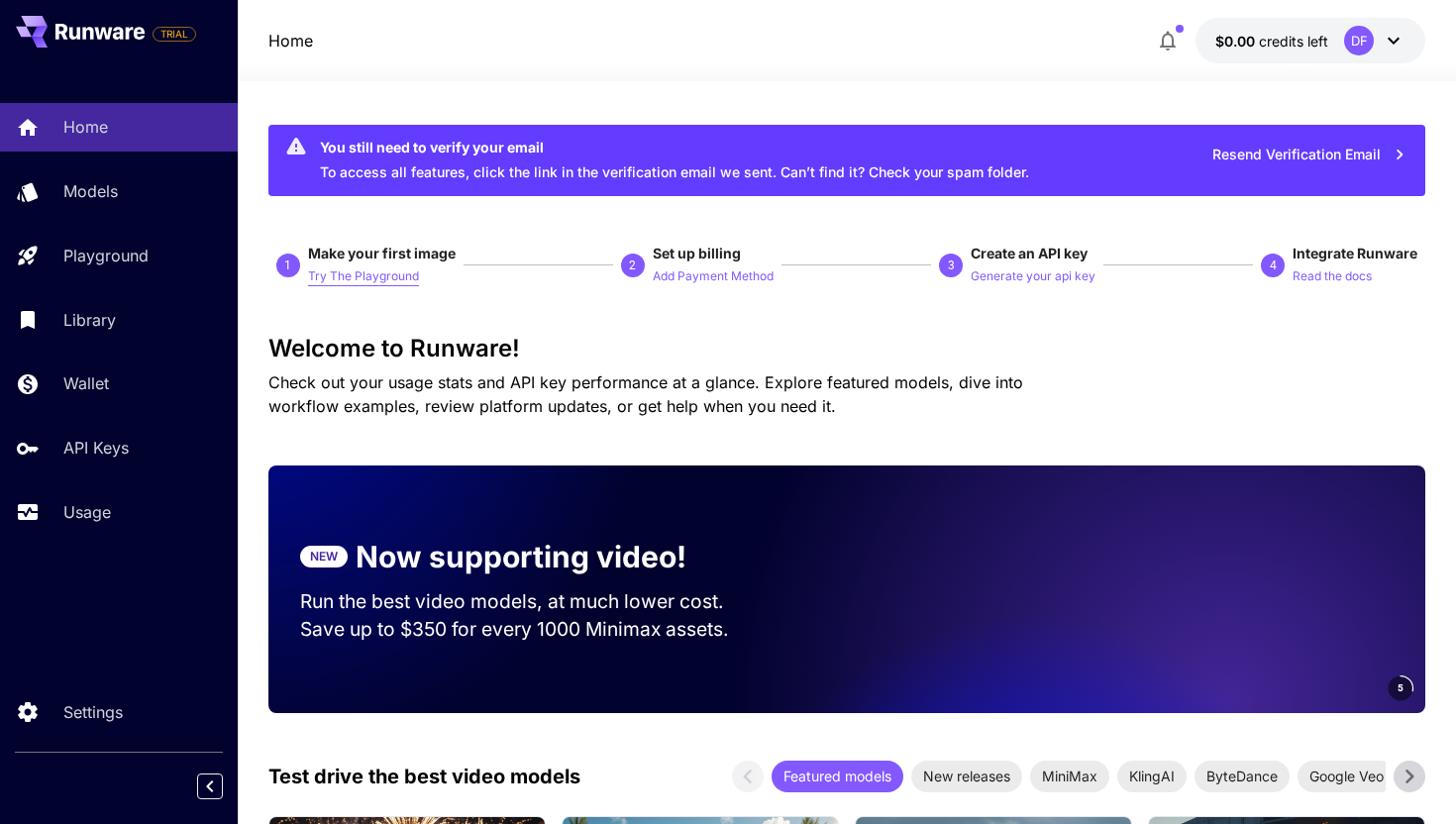 click on "Try The Playground" at bounding box center (364, 276) 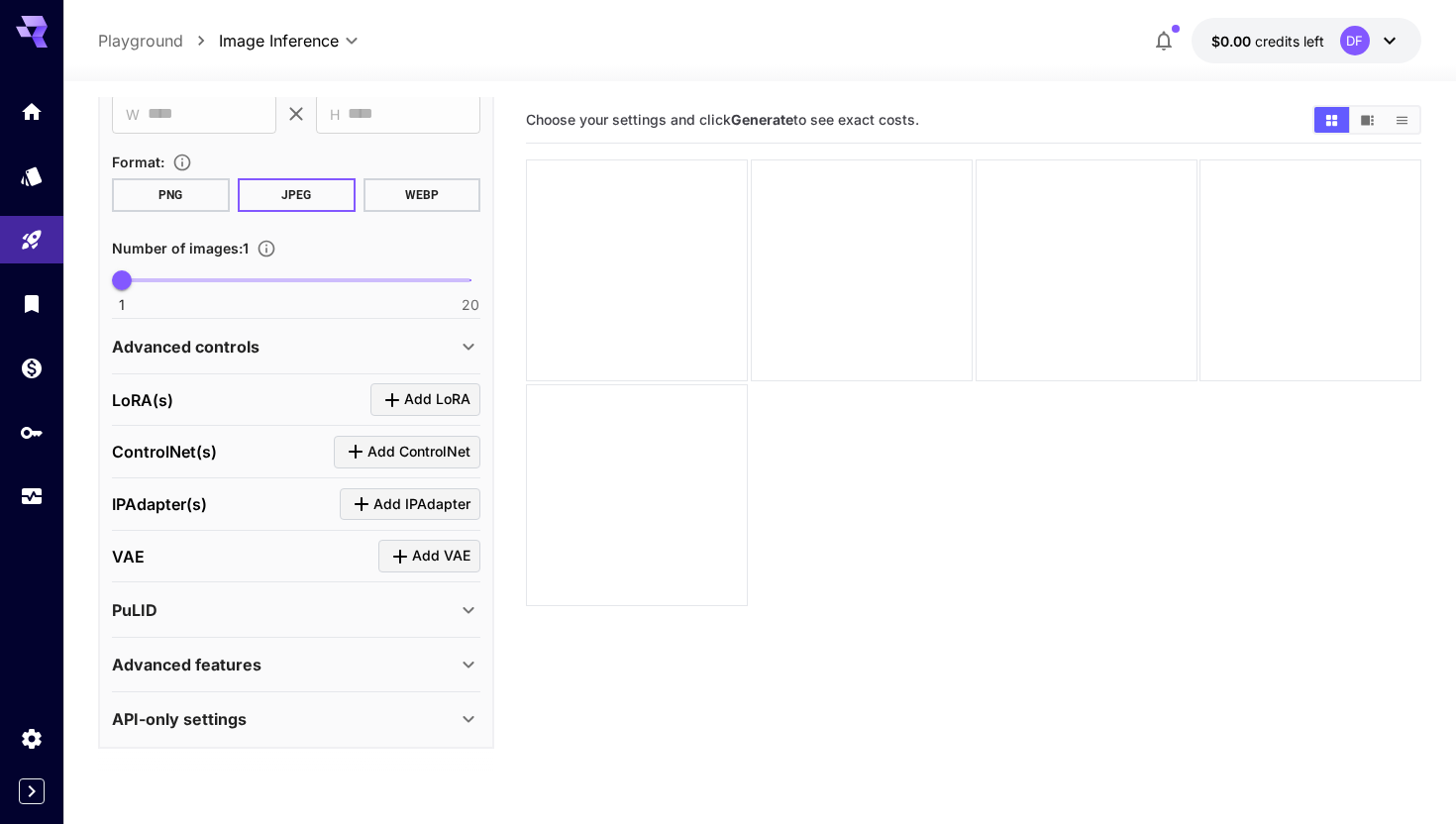 scroll, scrollTop: 0, scrollLeft: 0, axis: both 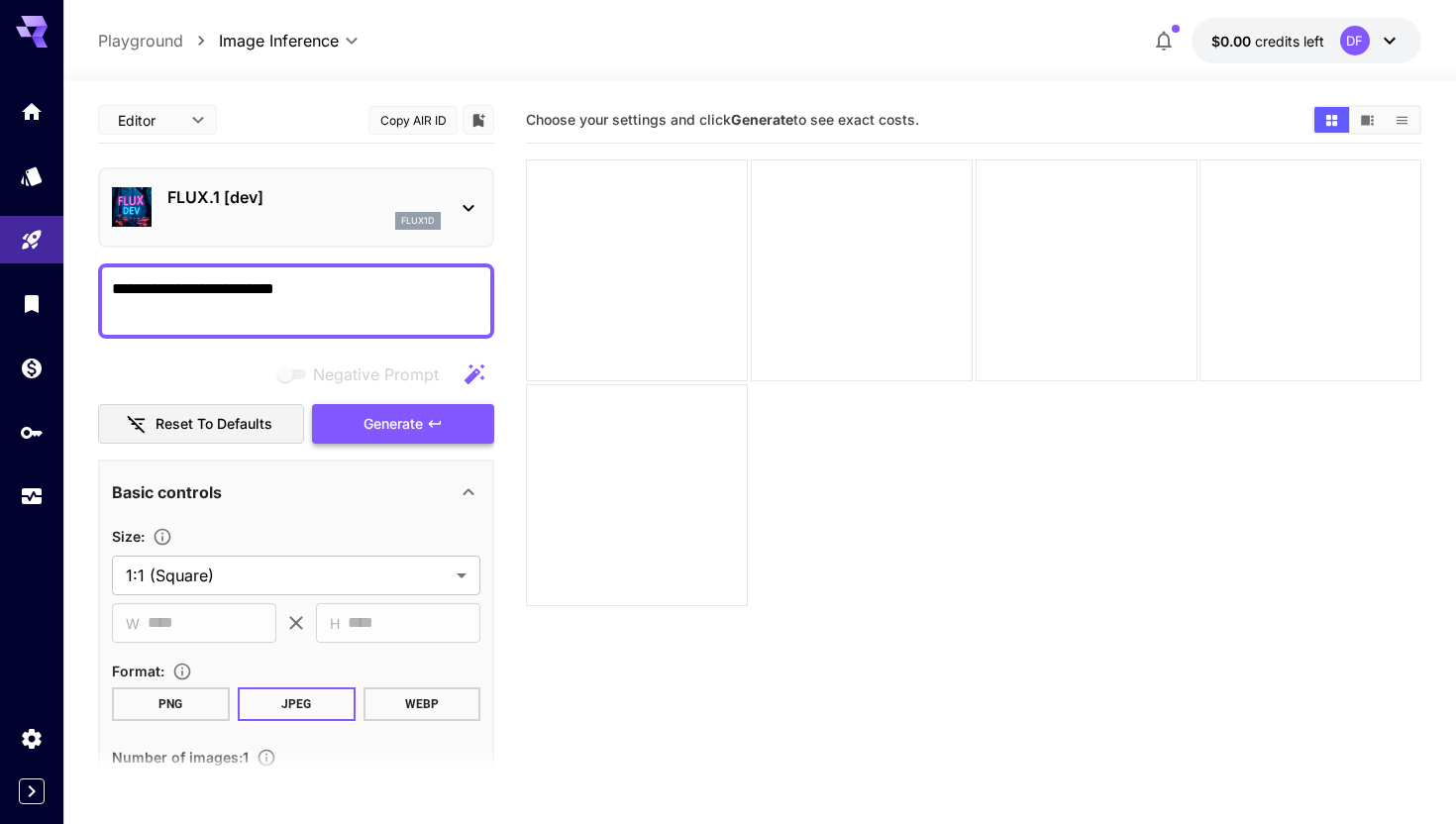 type on "**********" 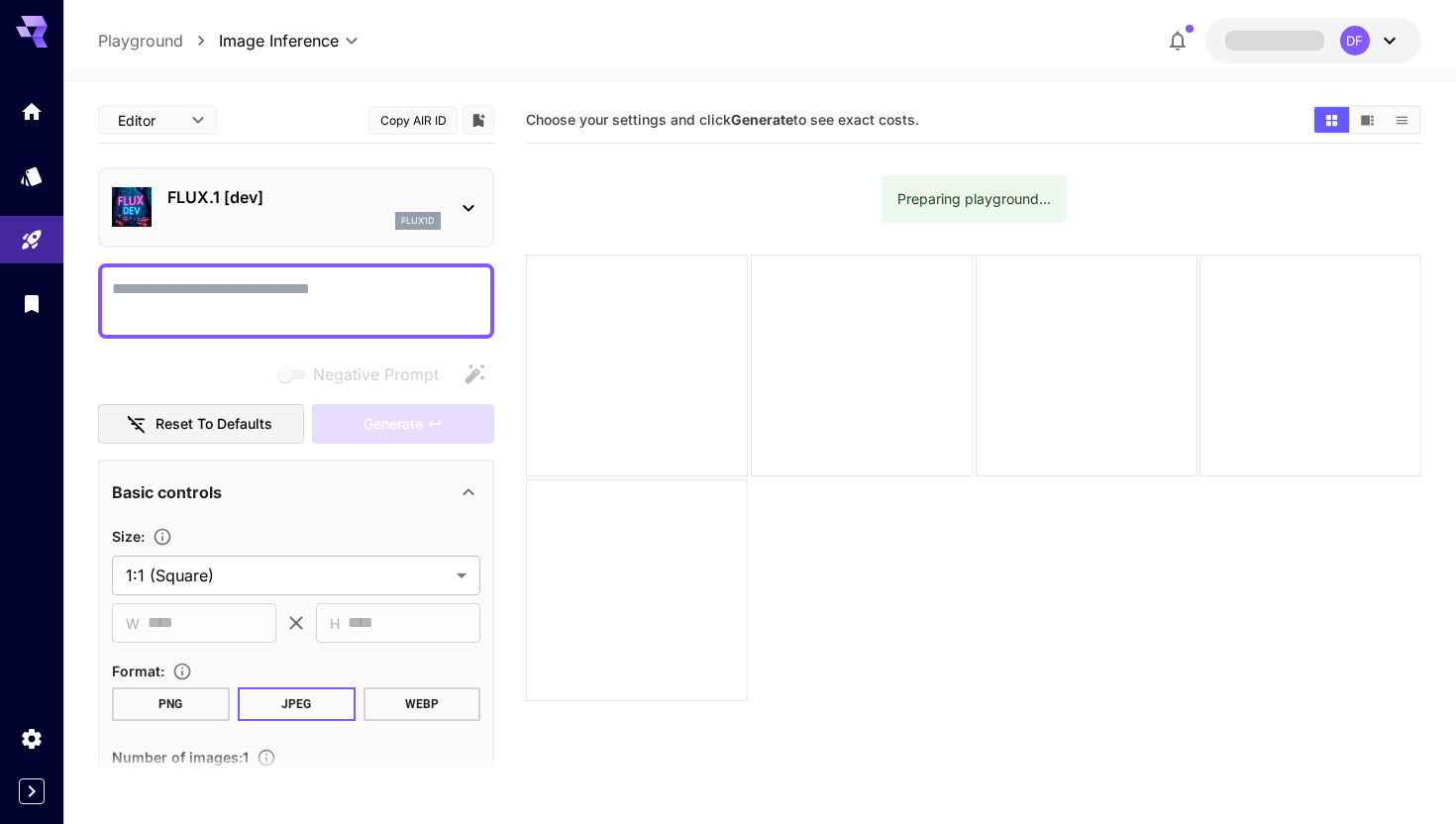 scroll, scrollTop: 0, scrollLeft: 0, axis: both 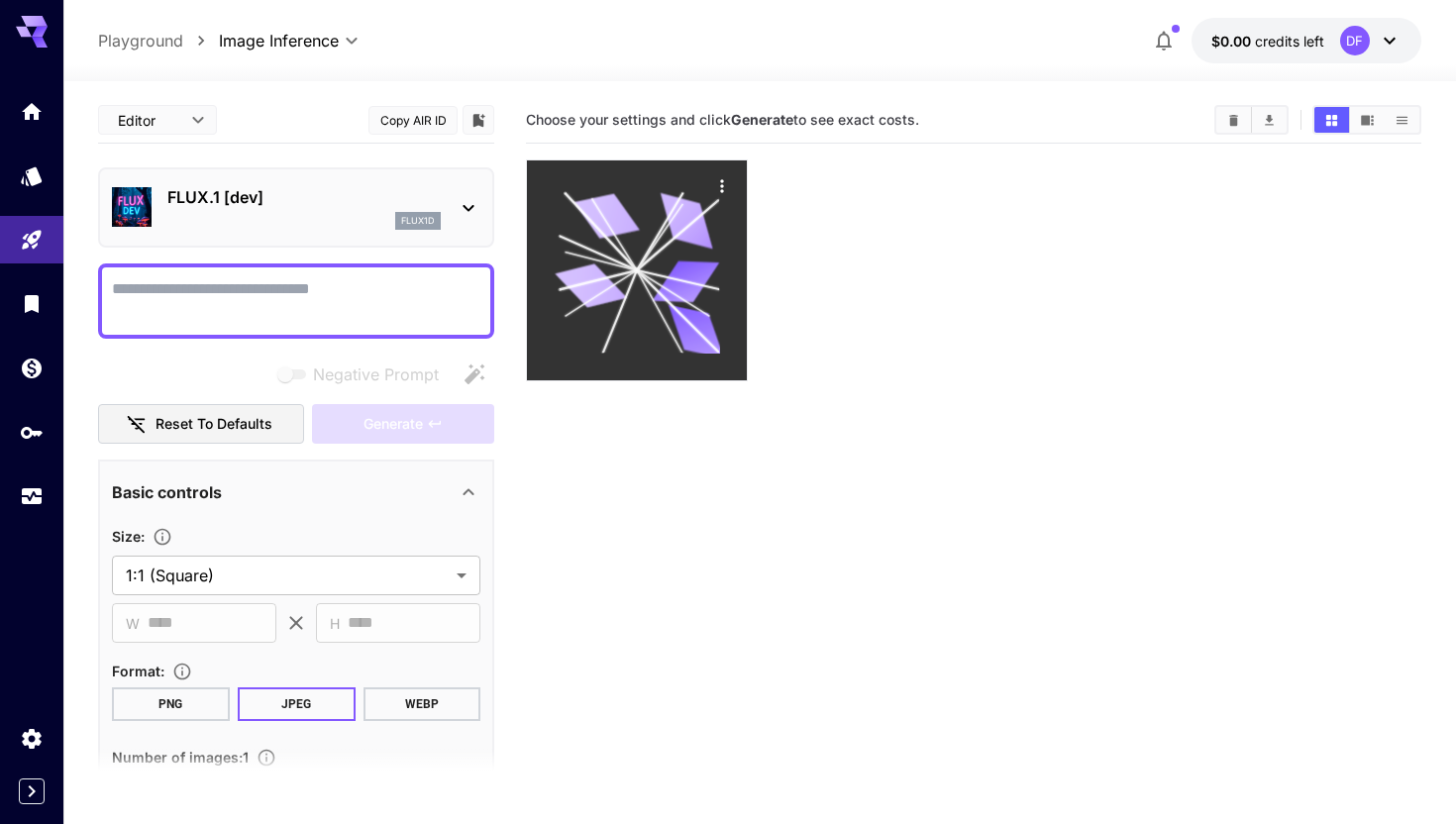 click 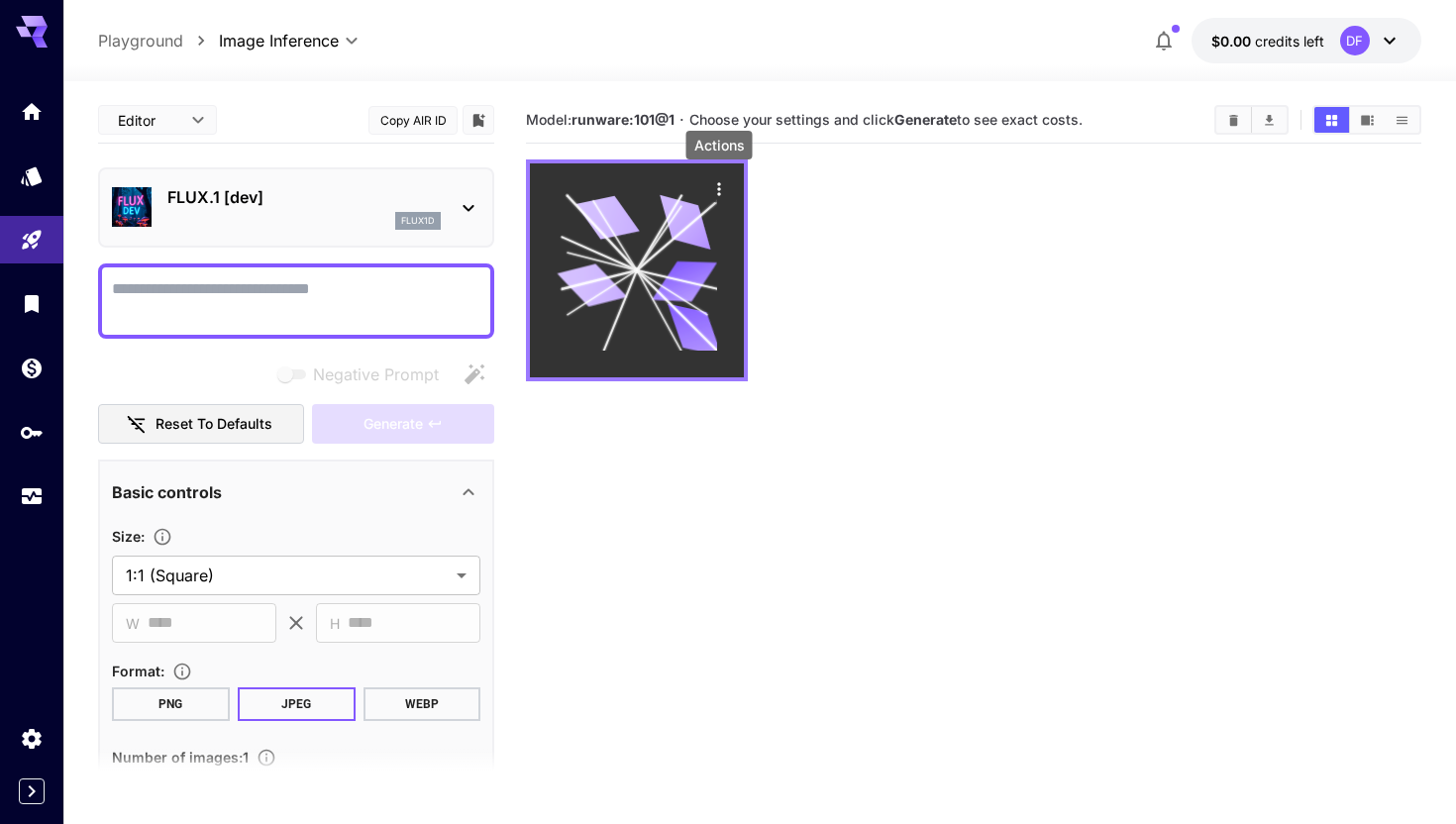 click 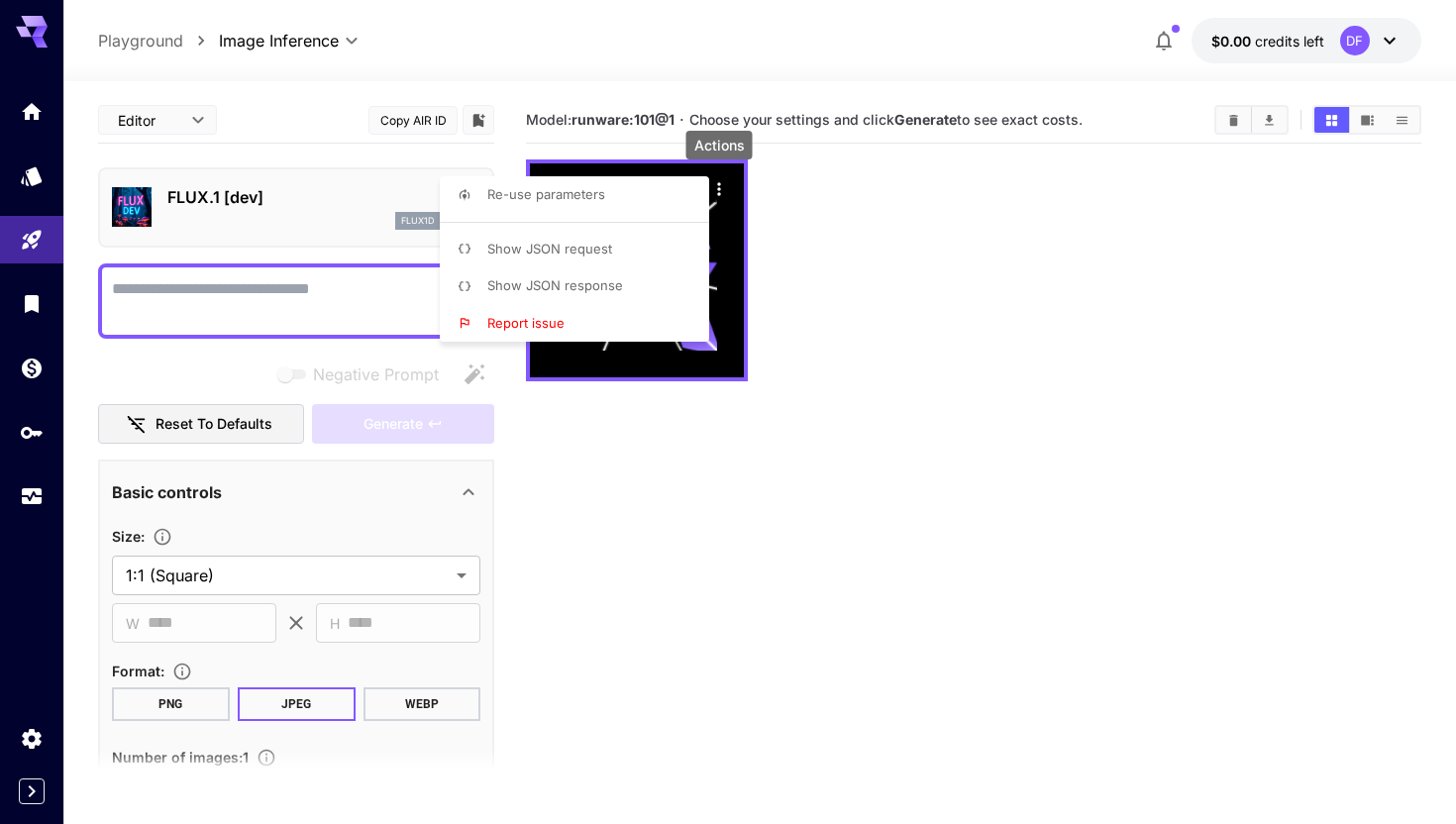 click at bounding box center (728, 412) 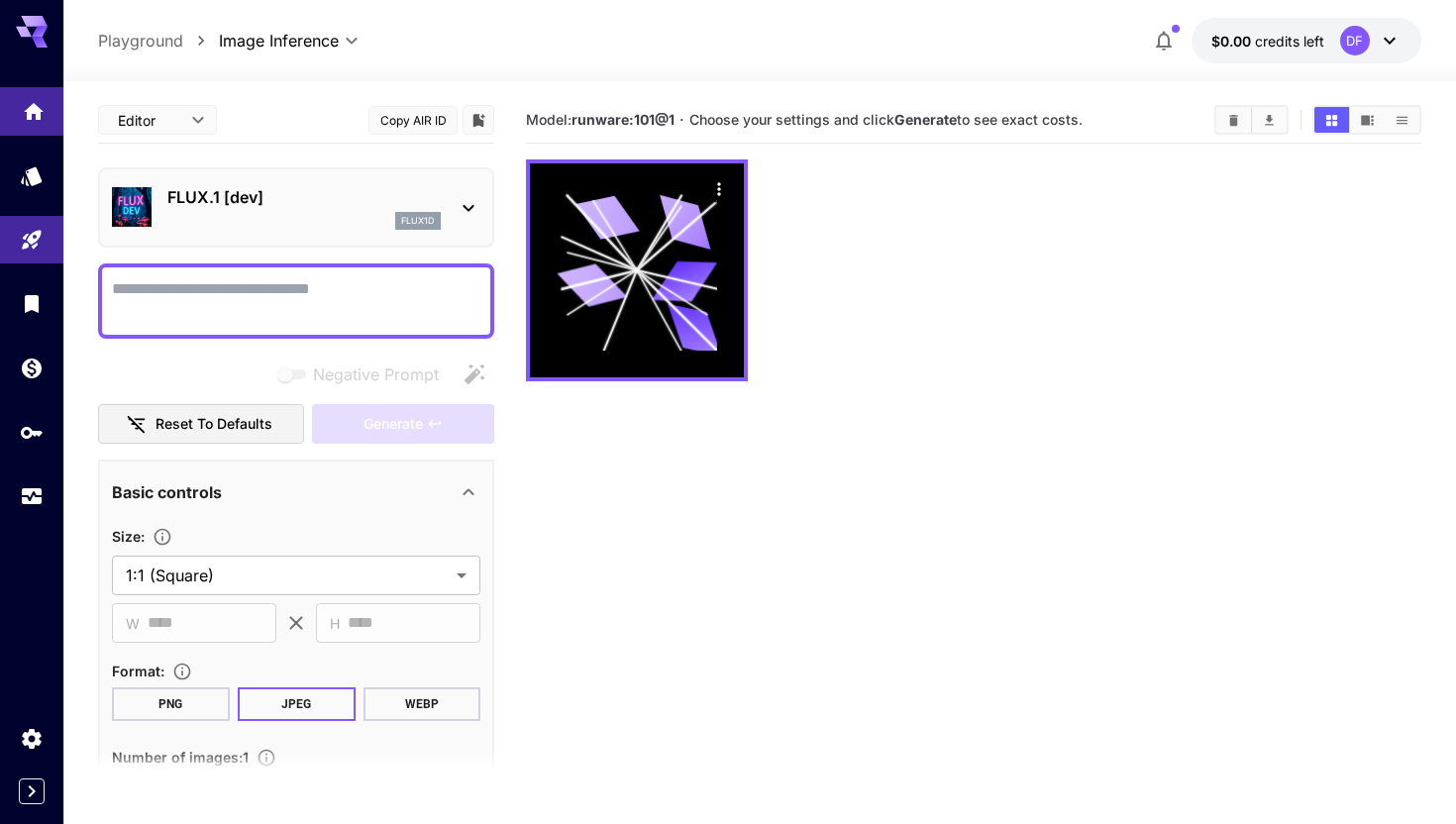 click 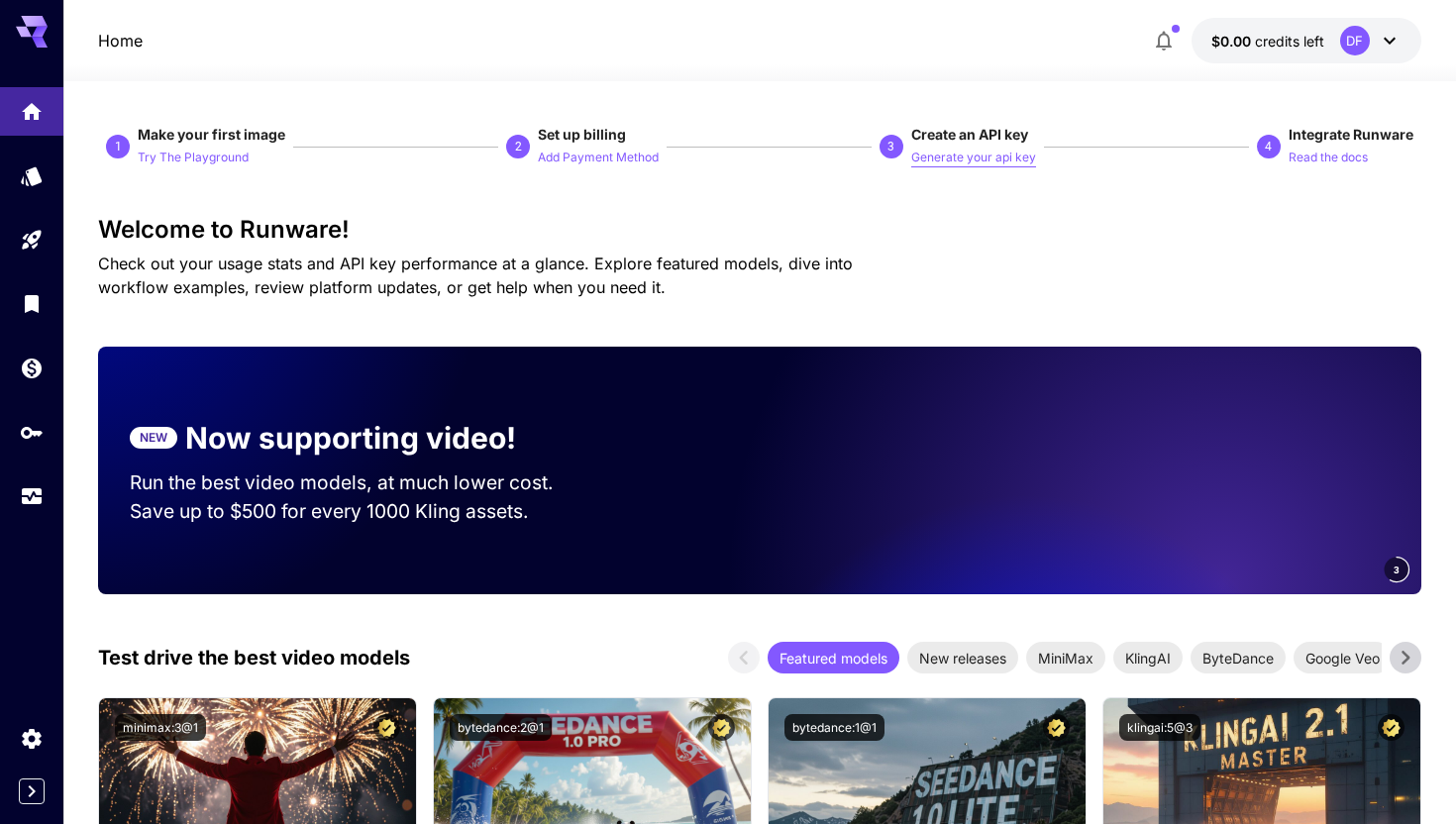 click on "Generate your api key" at bounding box center (974, 157) 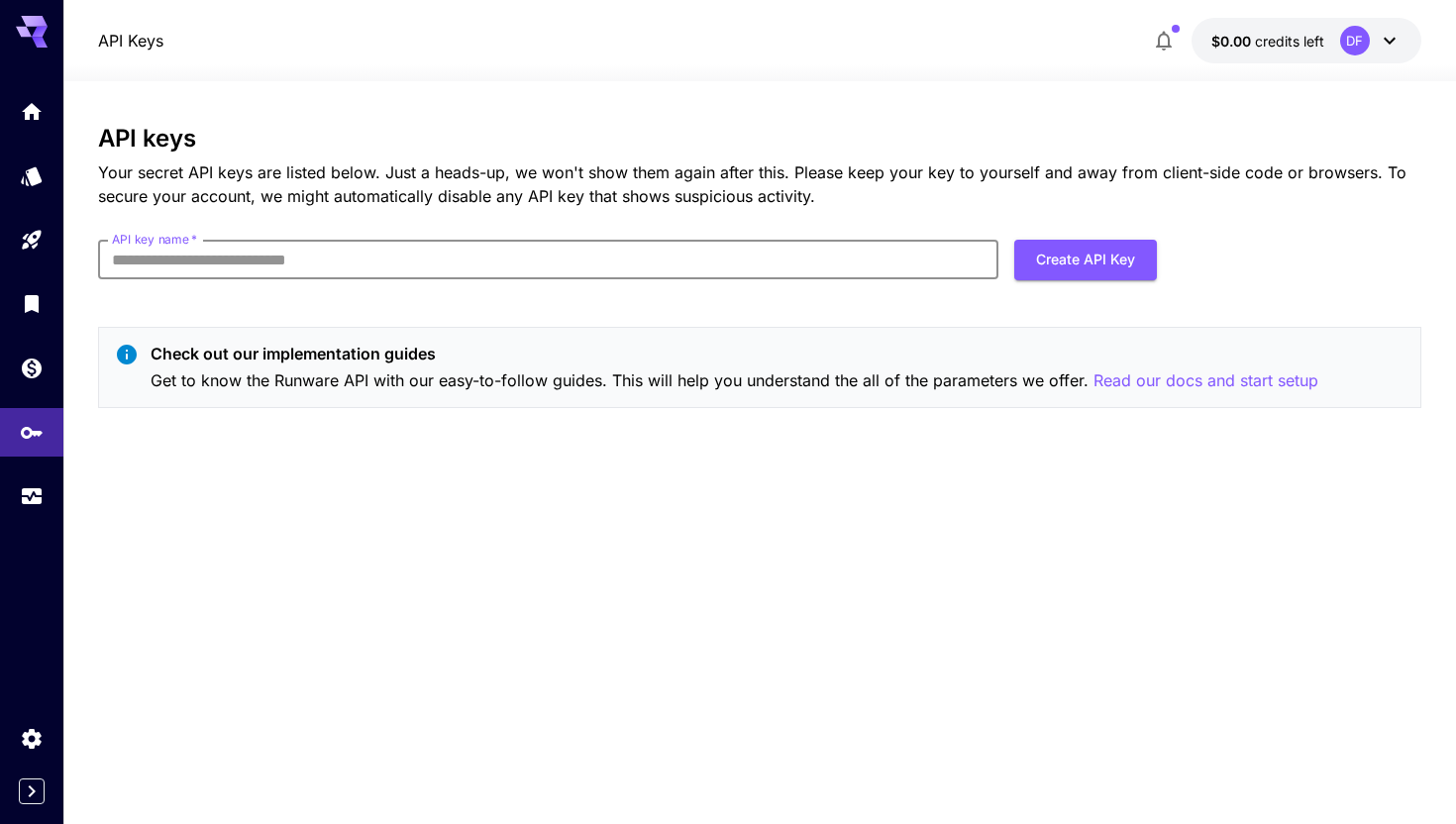 click on "API key name   *" at bounding box center (548, 259) 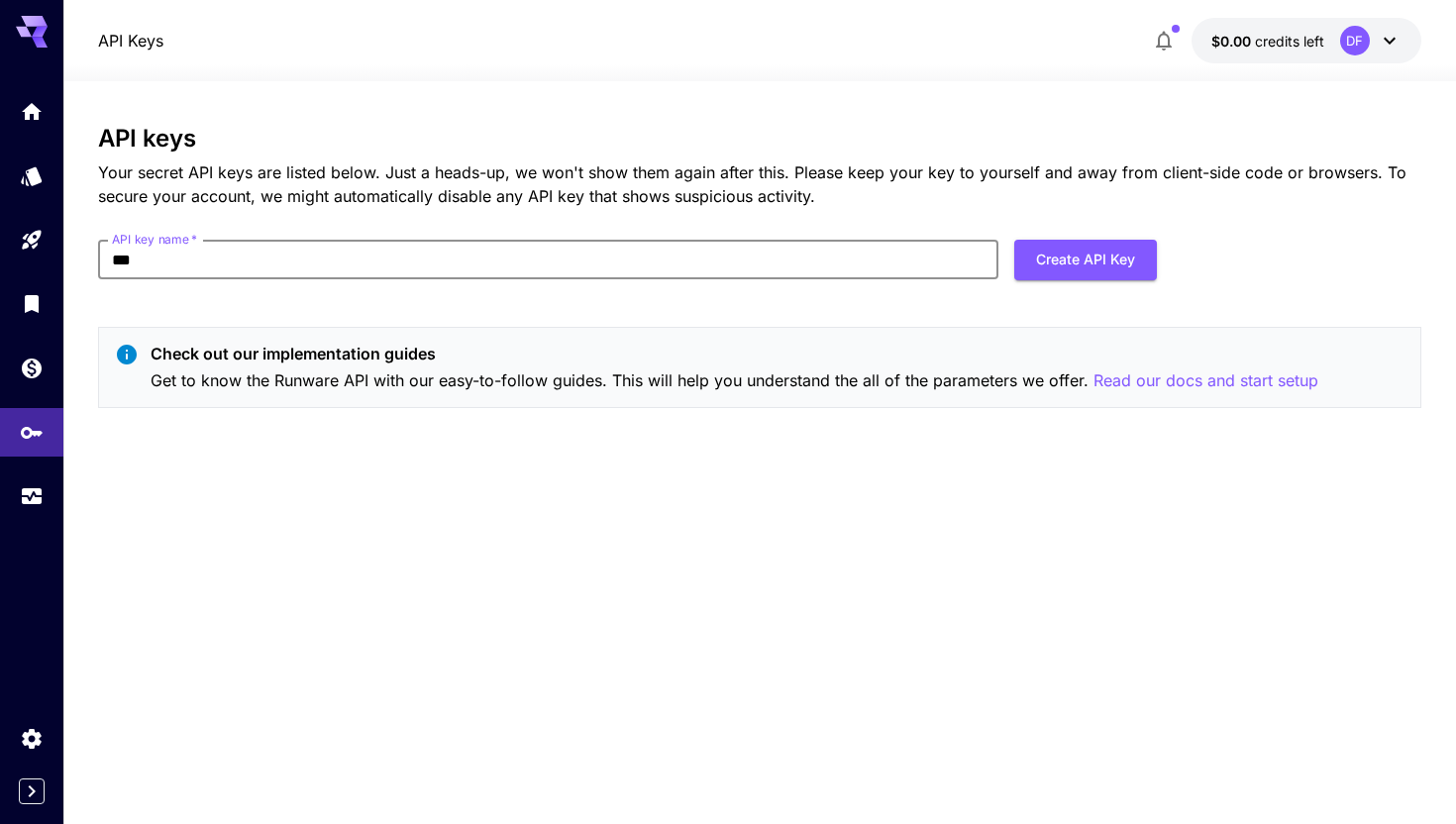 type on "****" 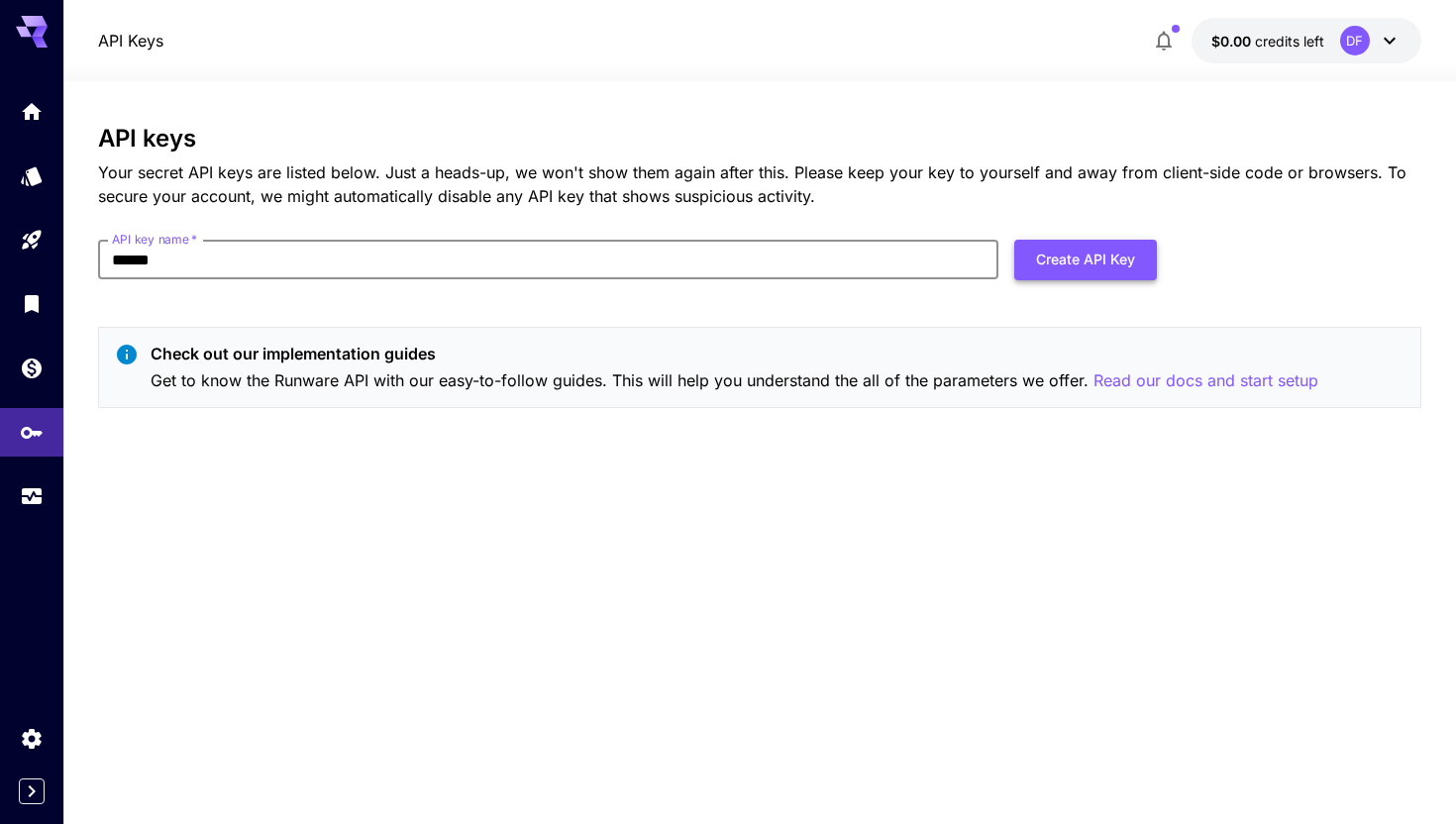 type on "******" 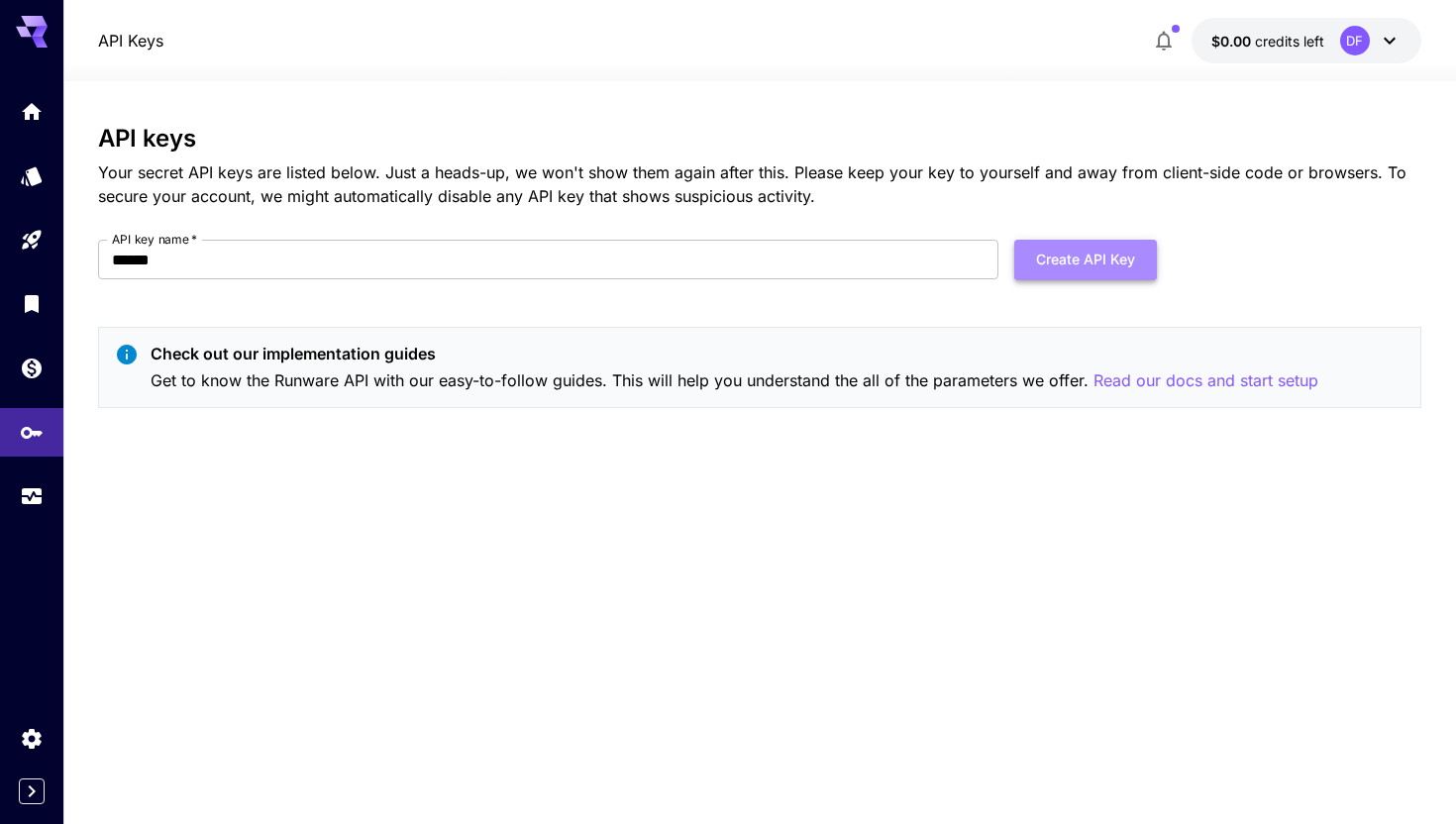 click on "Create API Key" at bounding box center (1086, 259) 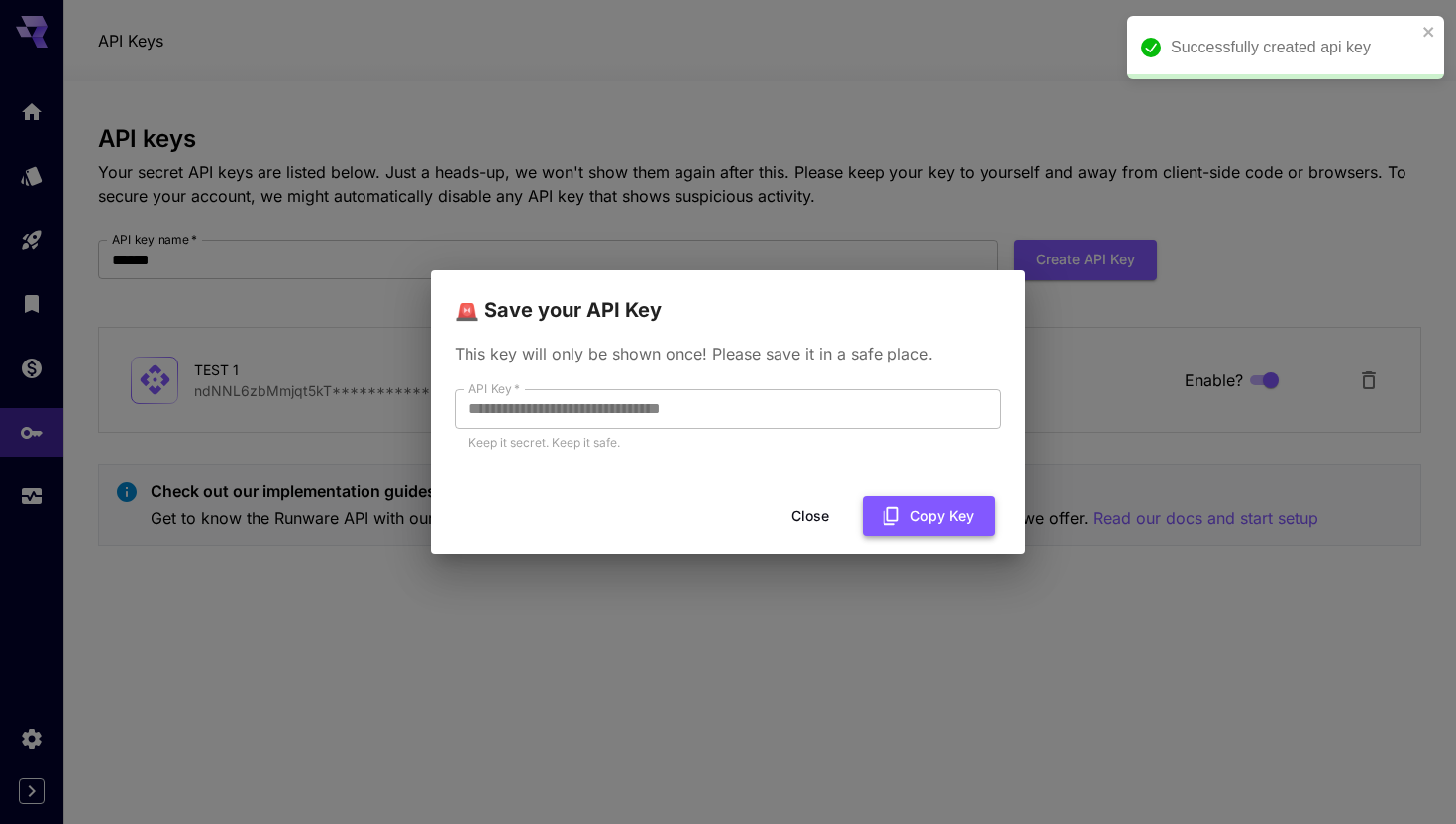 click 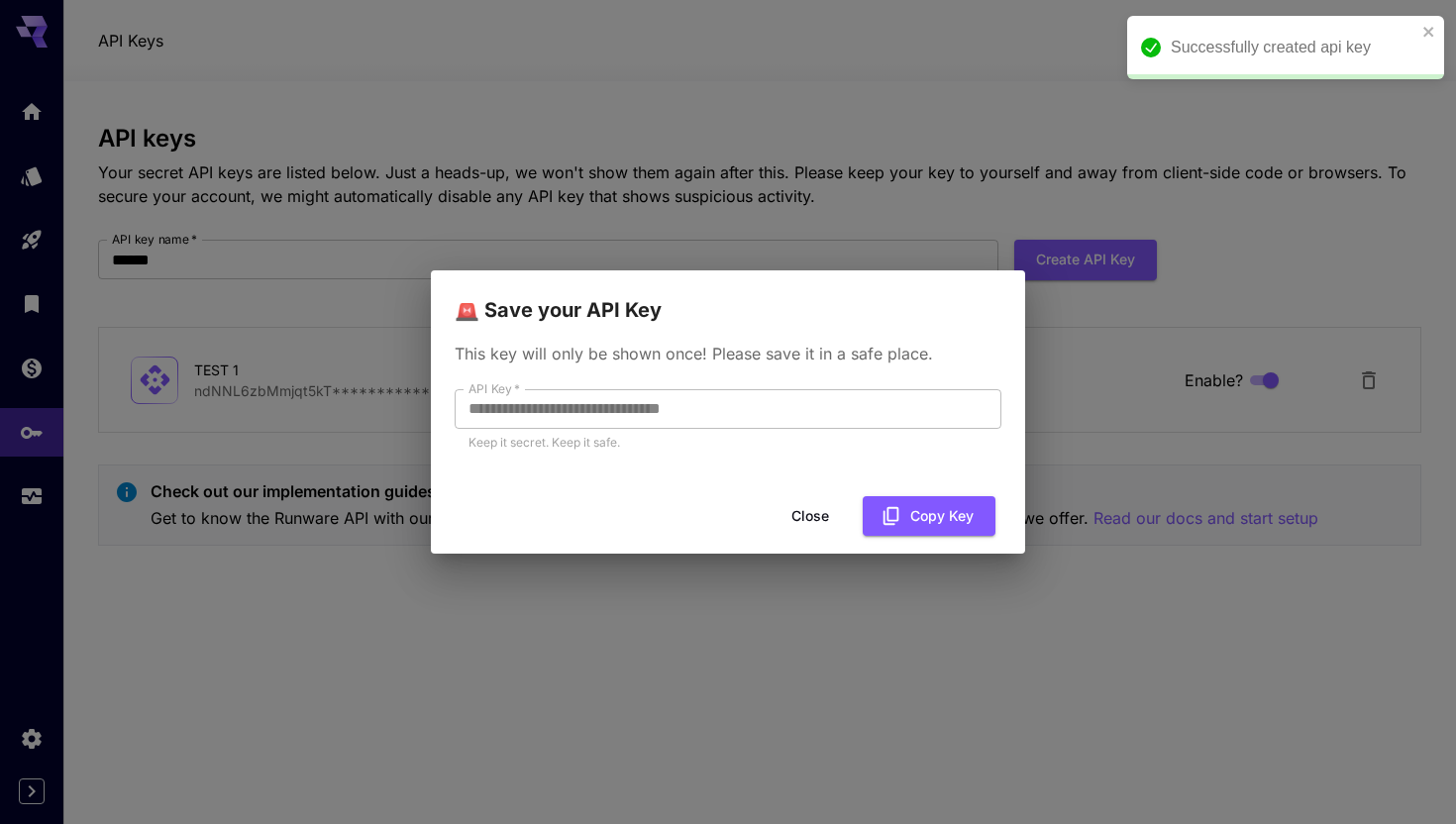 click on "Close" at bounding box center (810, 516) 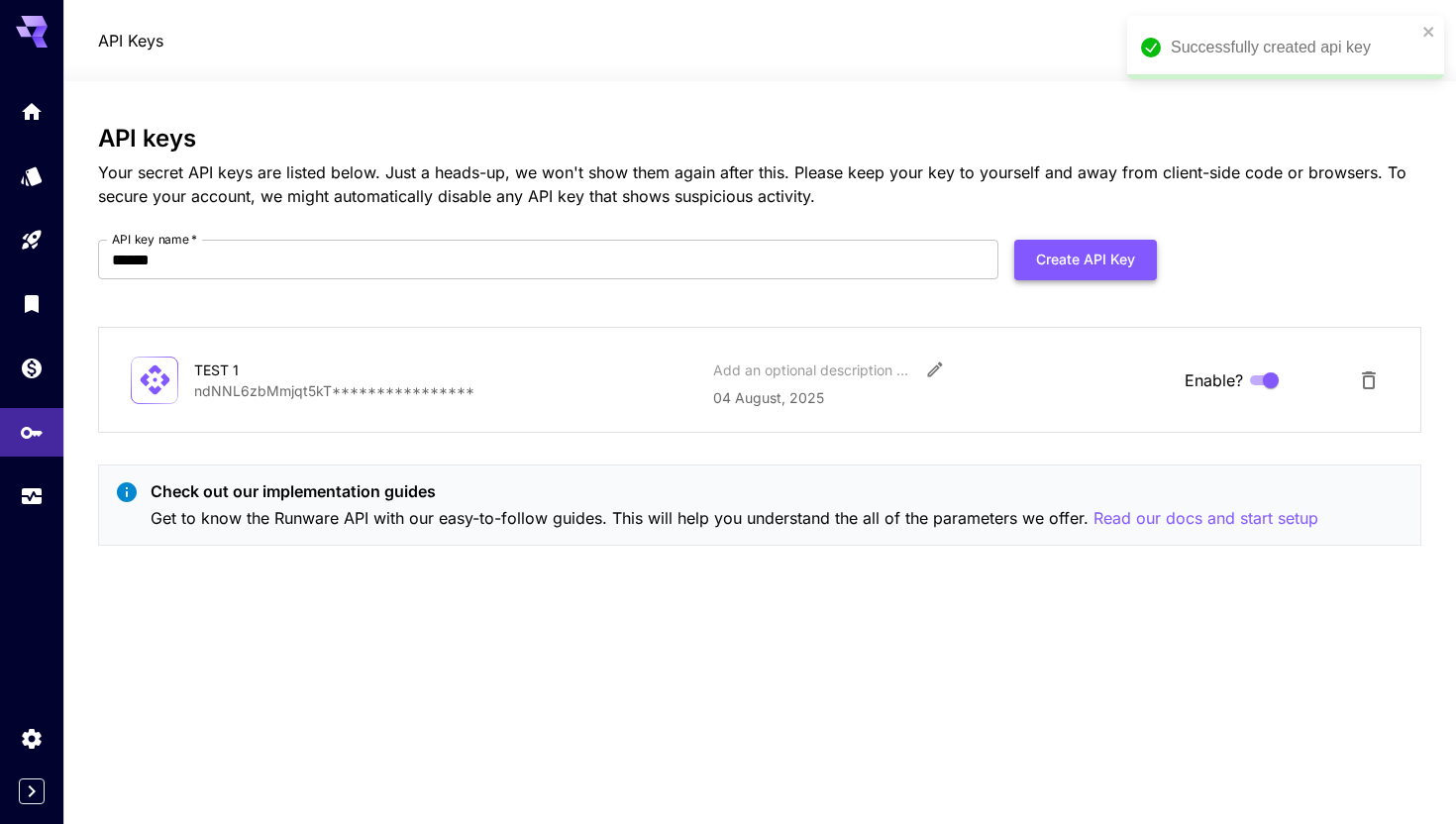 click on "Create API Key" at bounding box center [1086, 259] 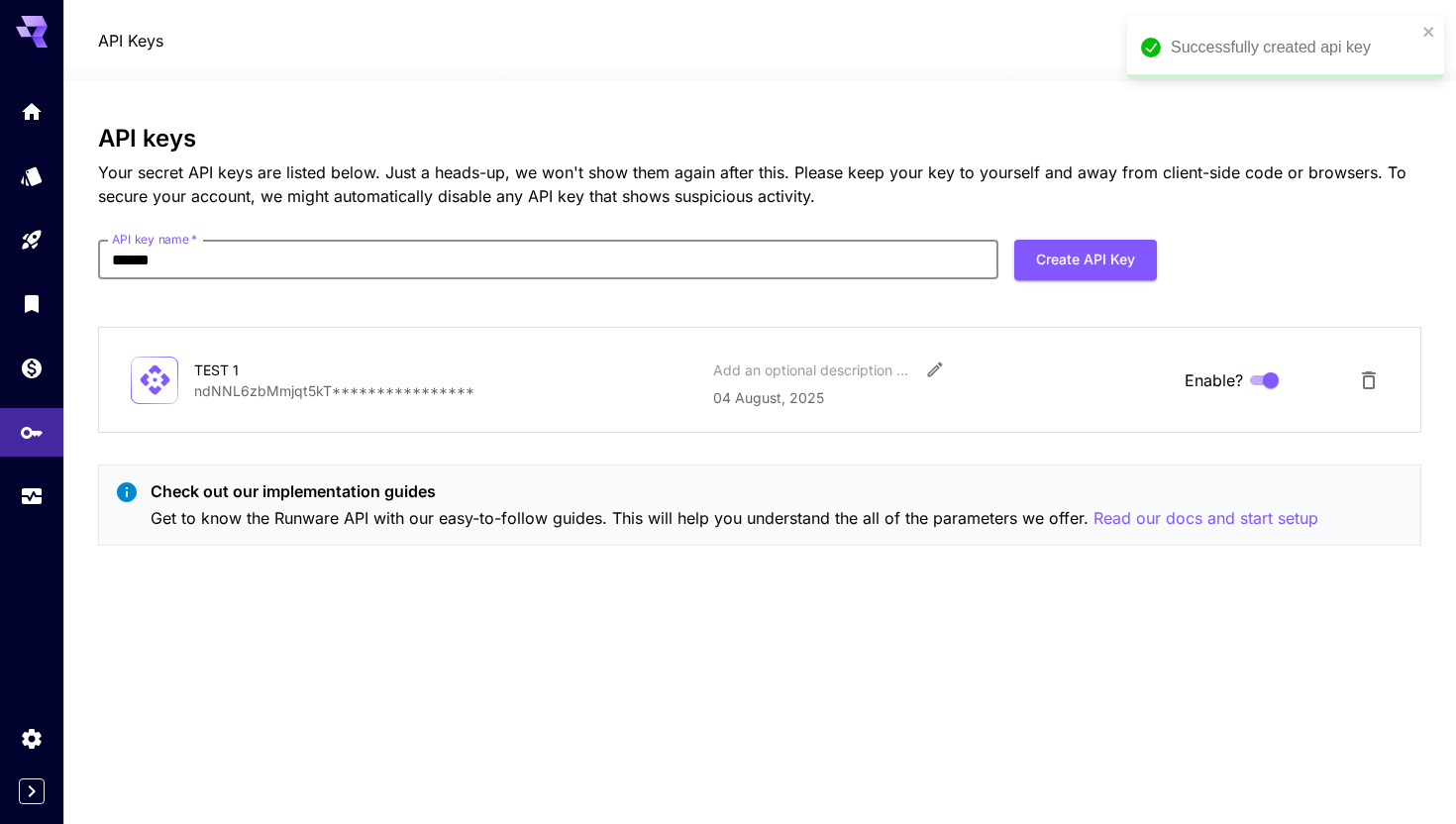 click on "******" at bounding box center [548, 259] 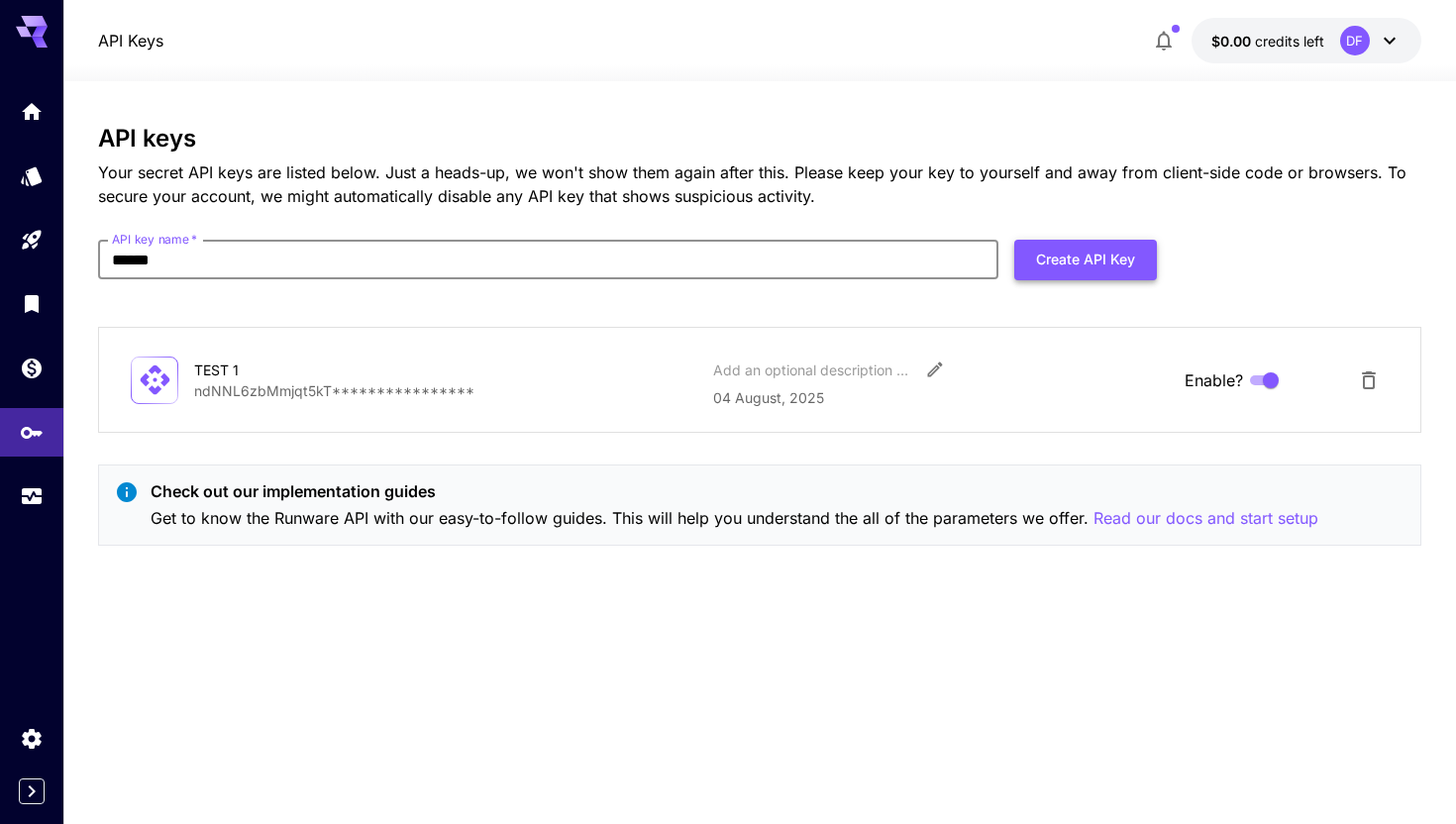type on "******" 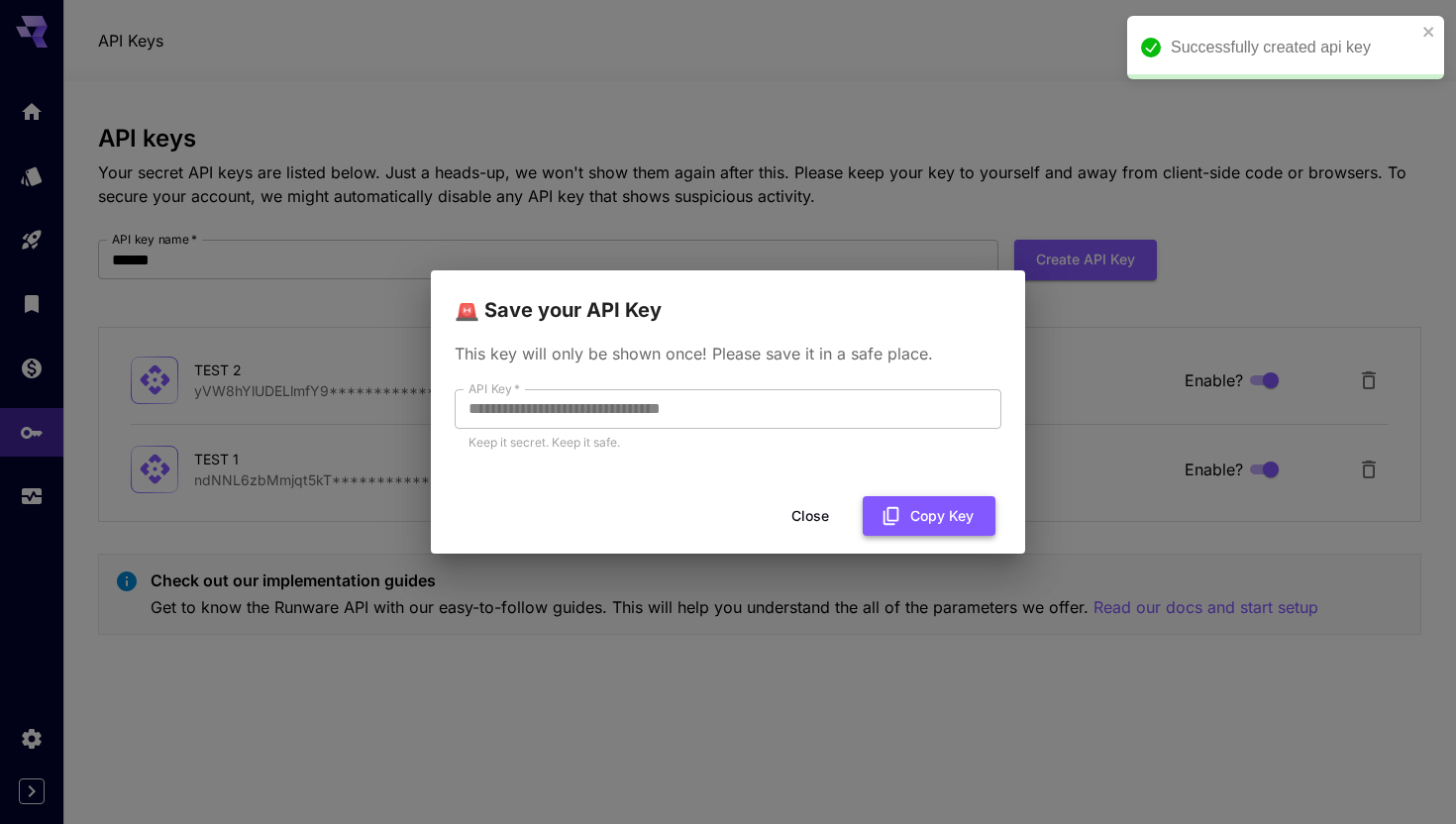 click on "Copy Key" at bounding box center [929, 516] 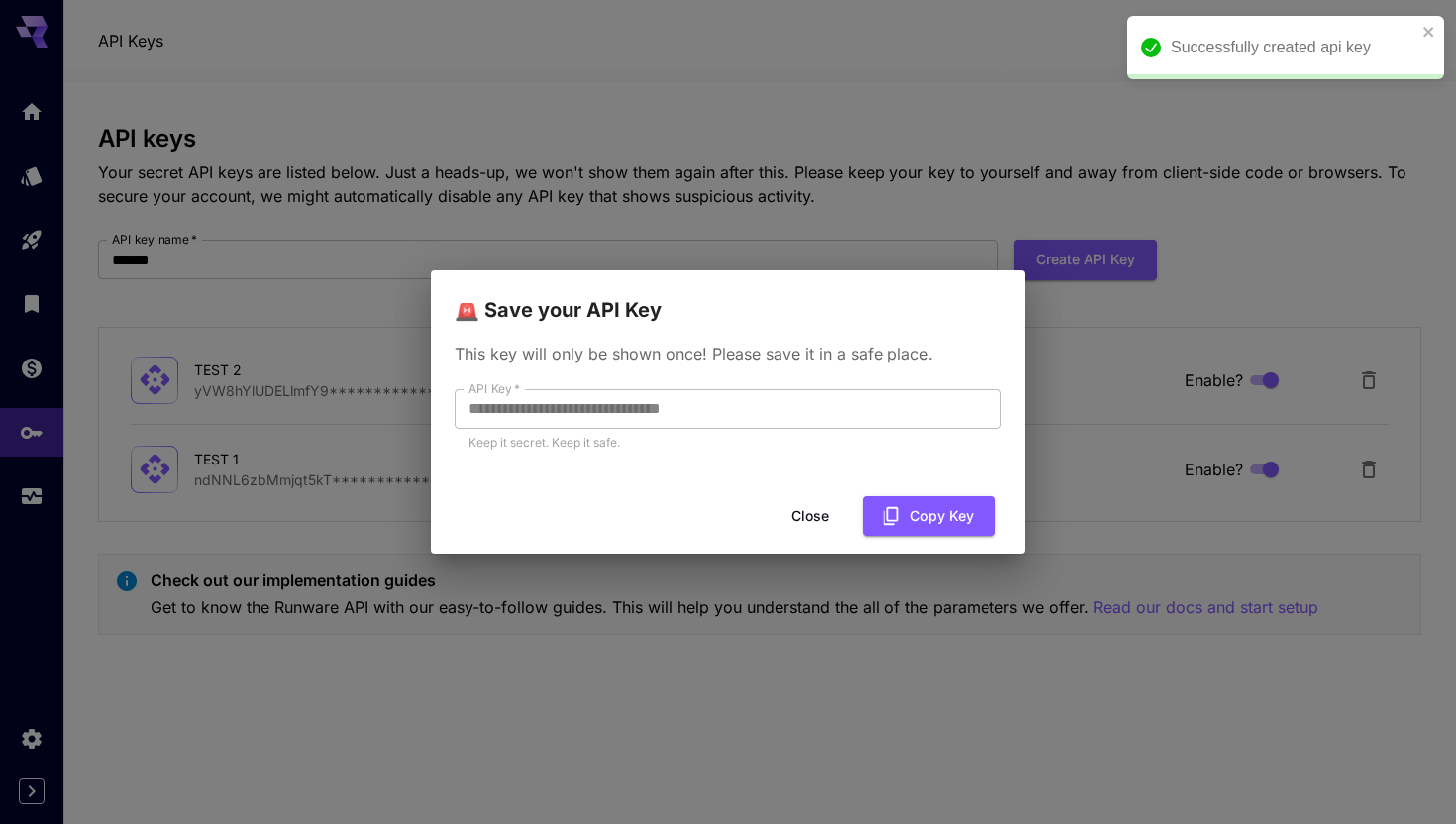 click on "Close" at bounding box center (810, 516) 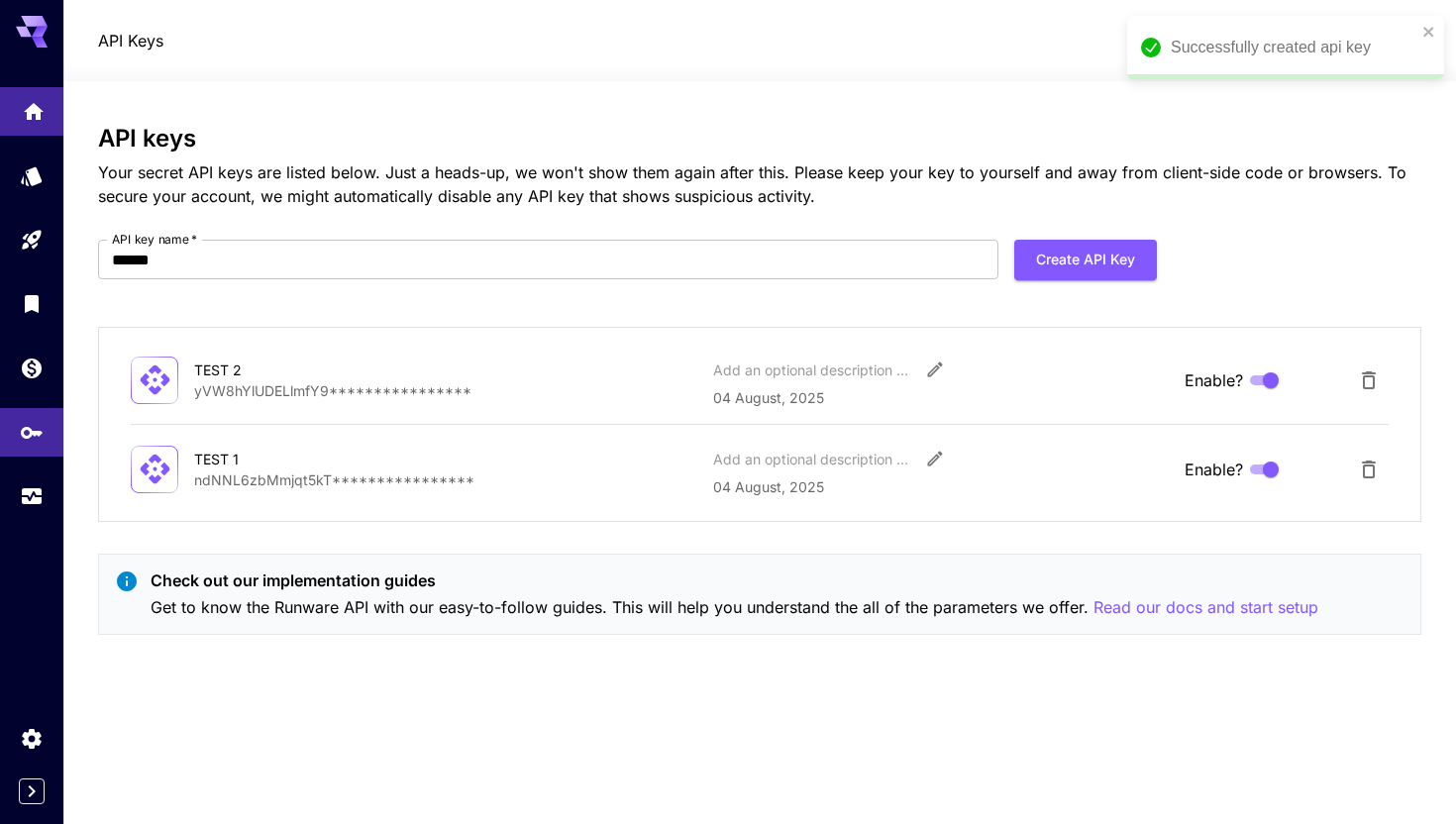 click at bounding box center [32, 111] 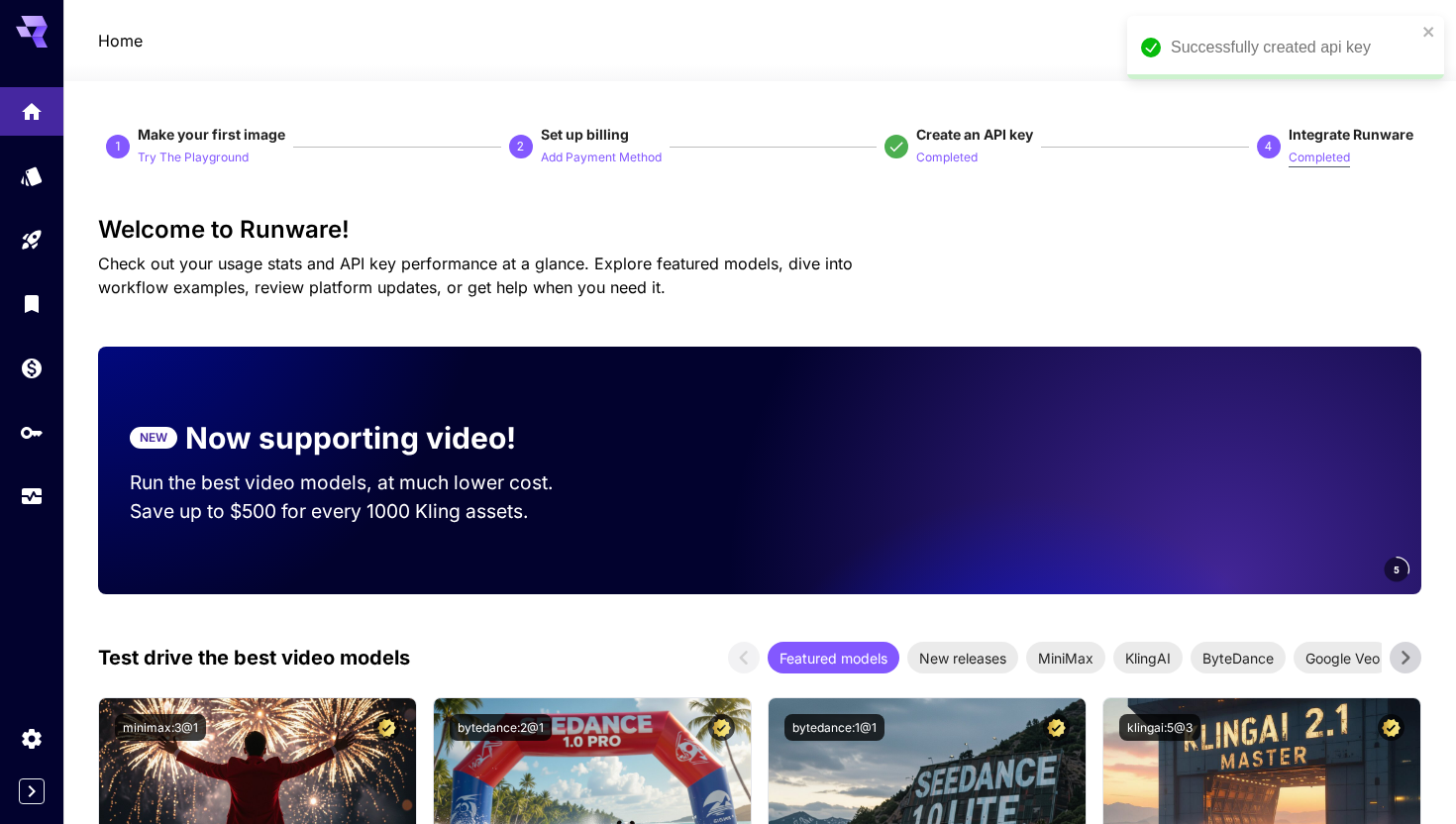 click on "Completed" at bounding box center (1319, 157) 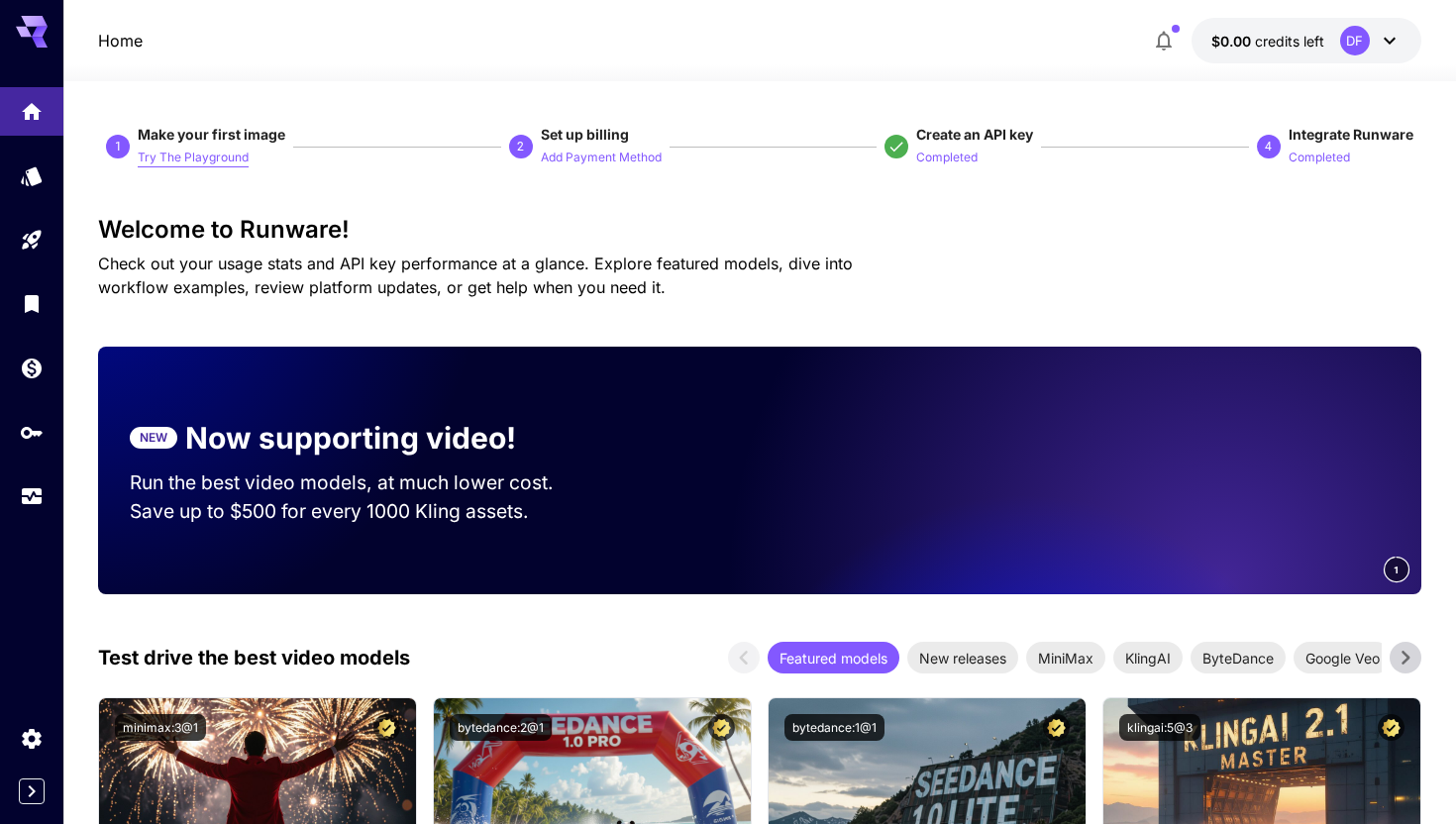 click on "Try The Playground" at bounding box center [193, 157] 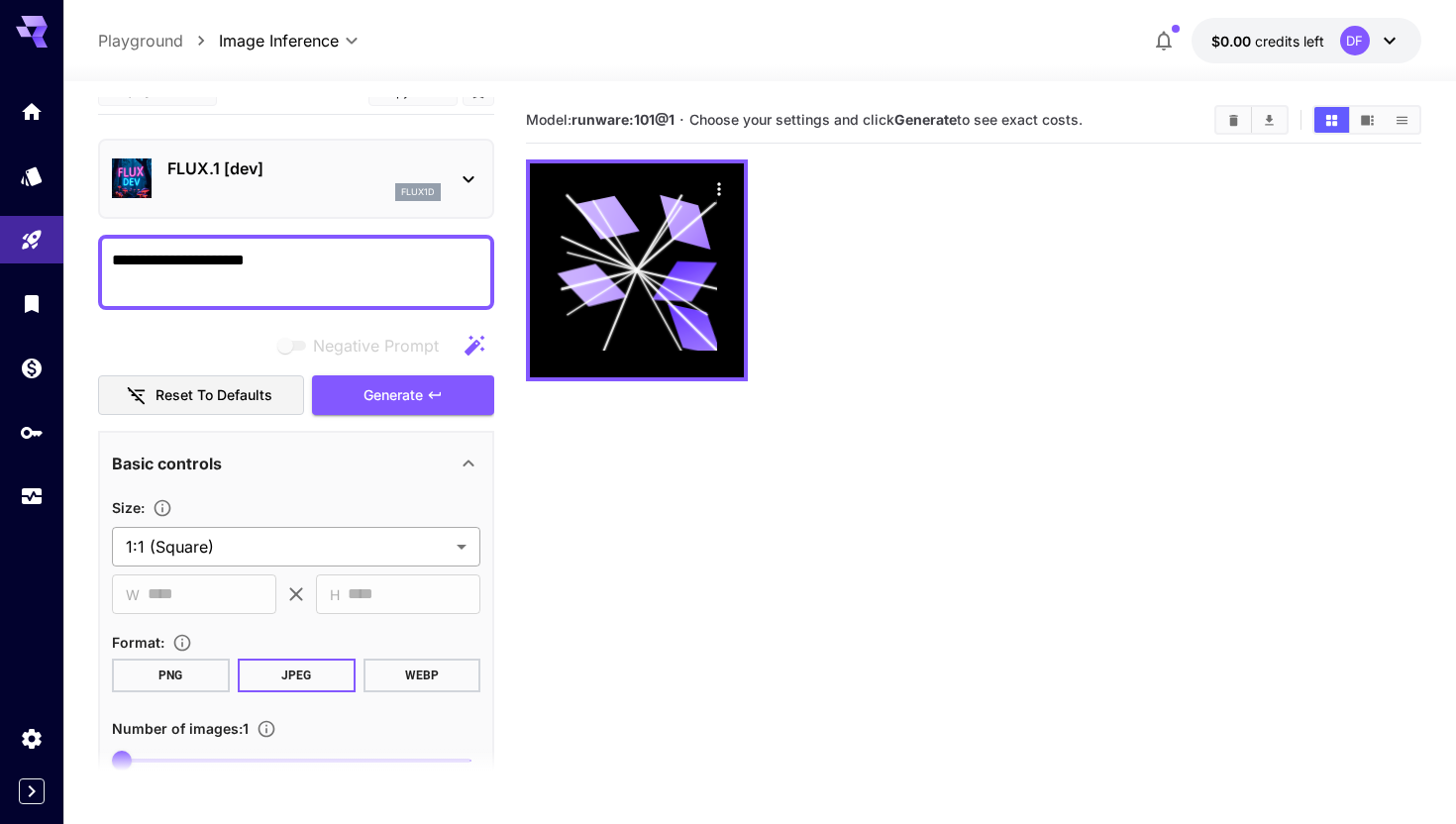 scroll, scrollTop: 104, scrollLeft: 0, axis: vertical 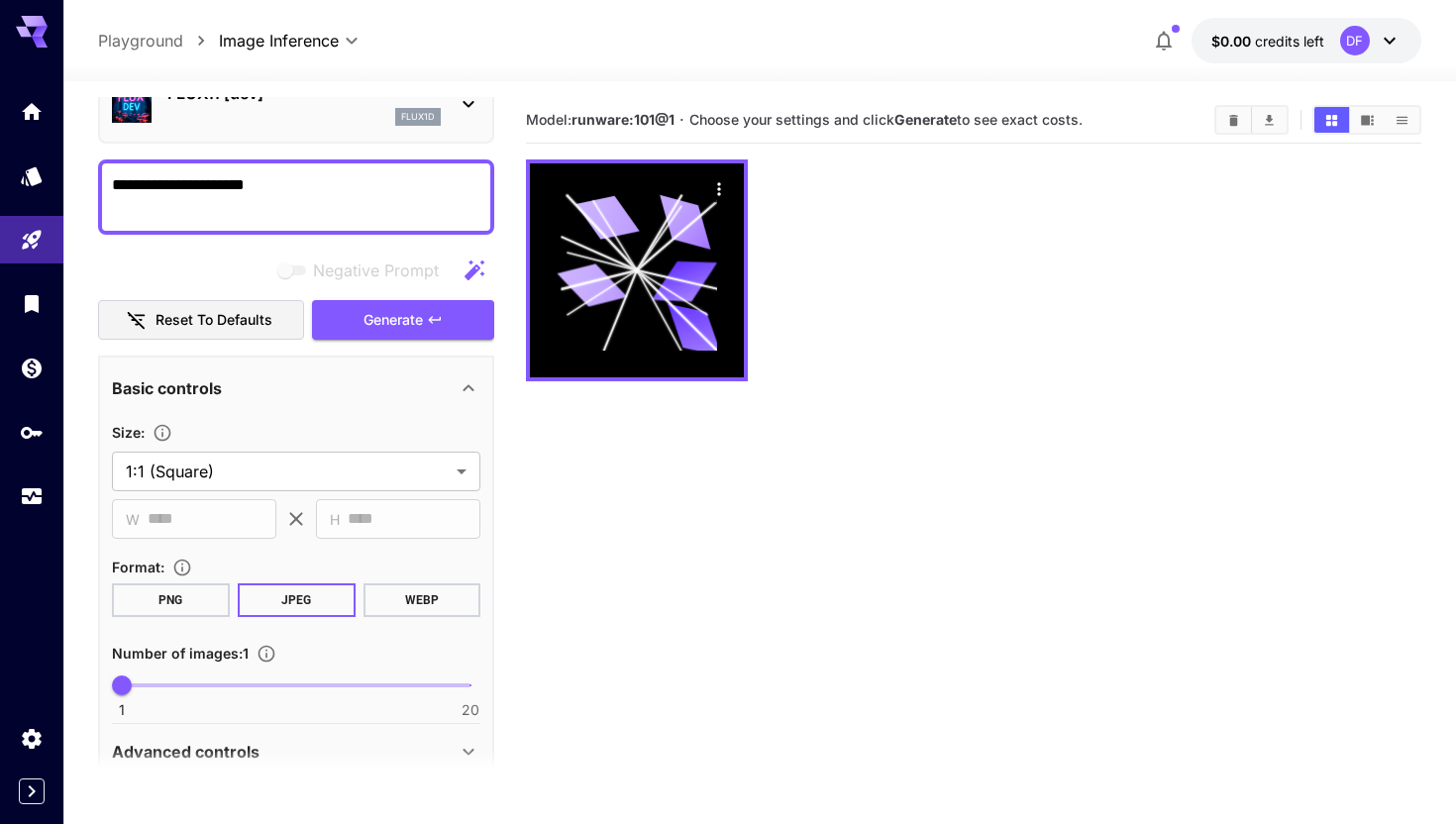 type on "**********" 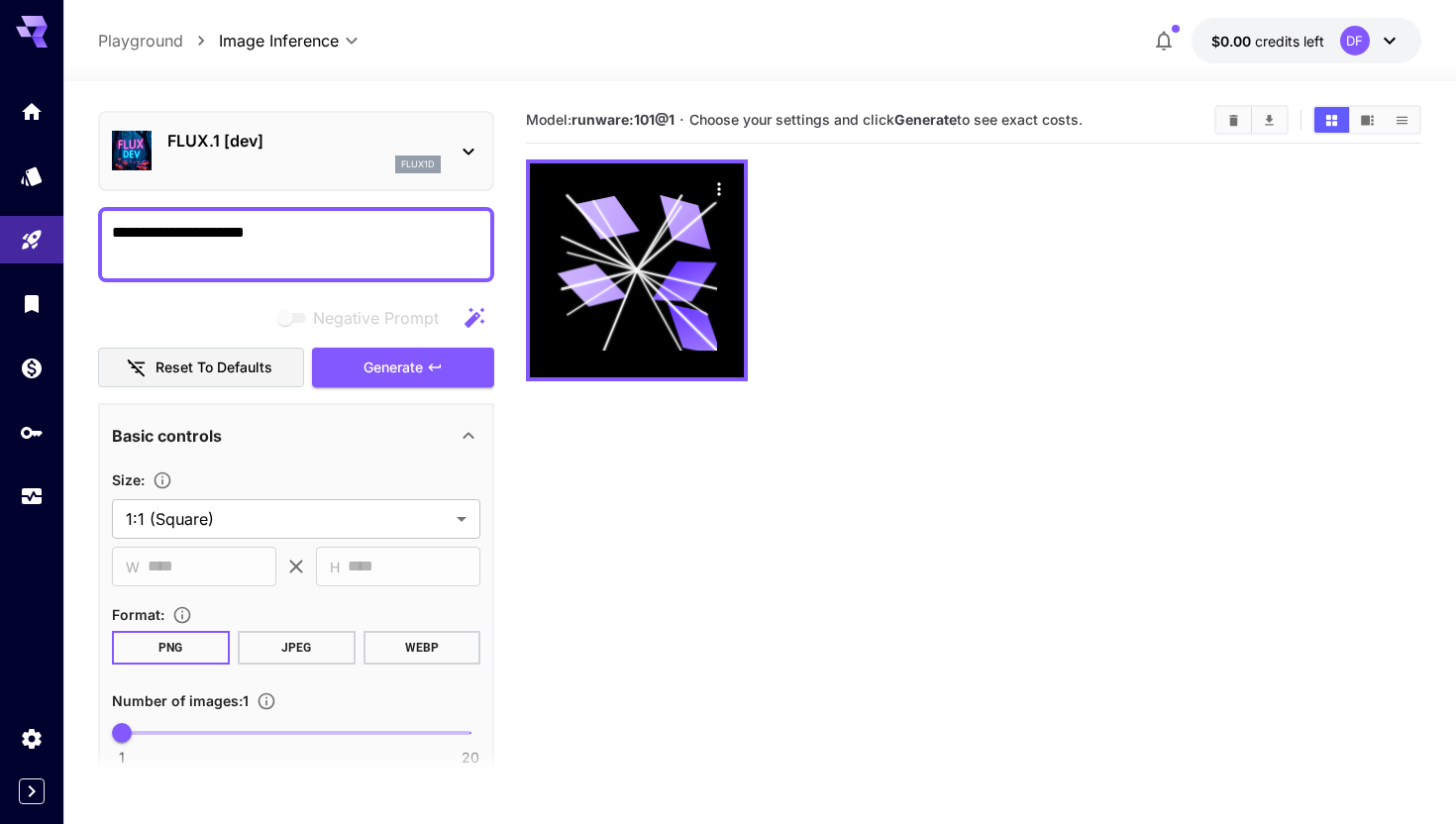 scroll, scrollTop: 0, scrollLeft: 0, axis: both 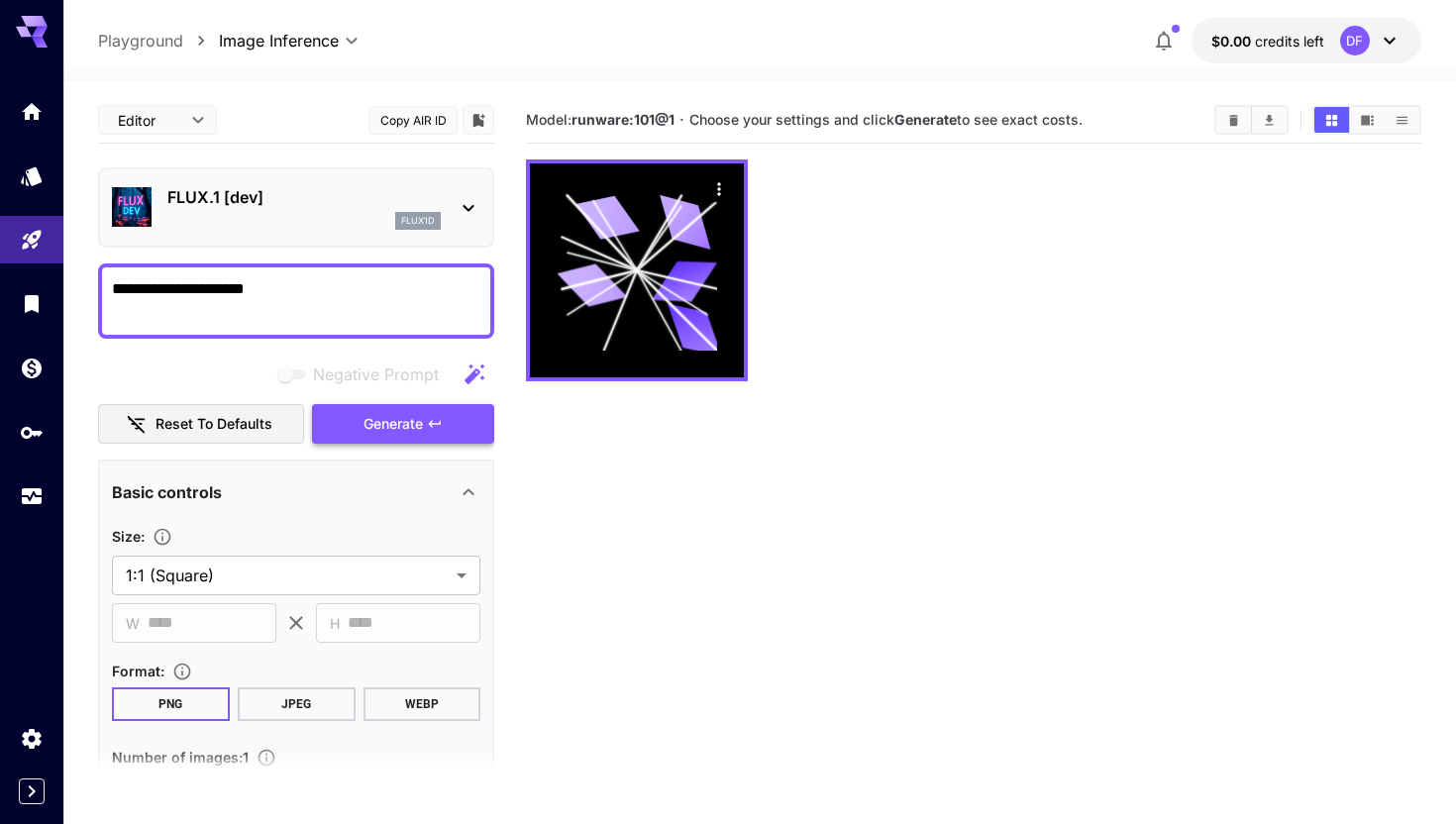click on "Generate" at bounding box center [403, 424] 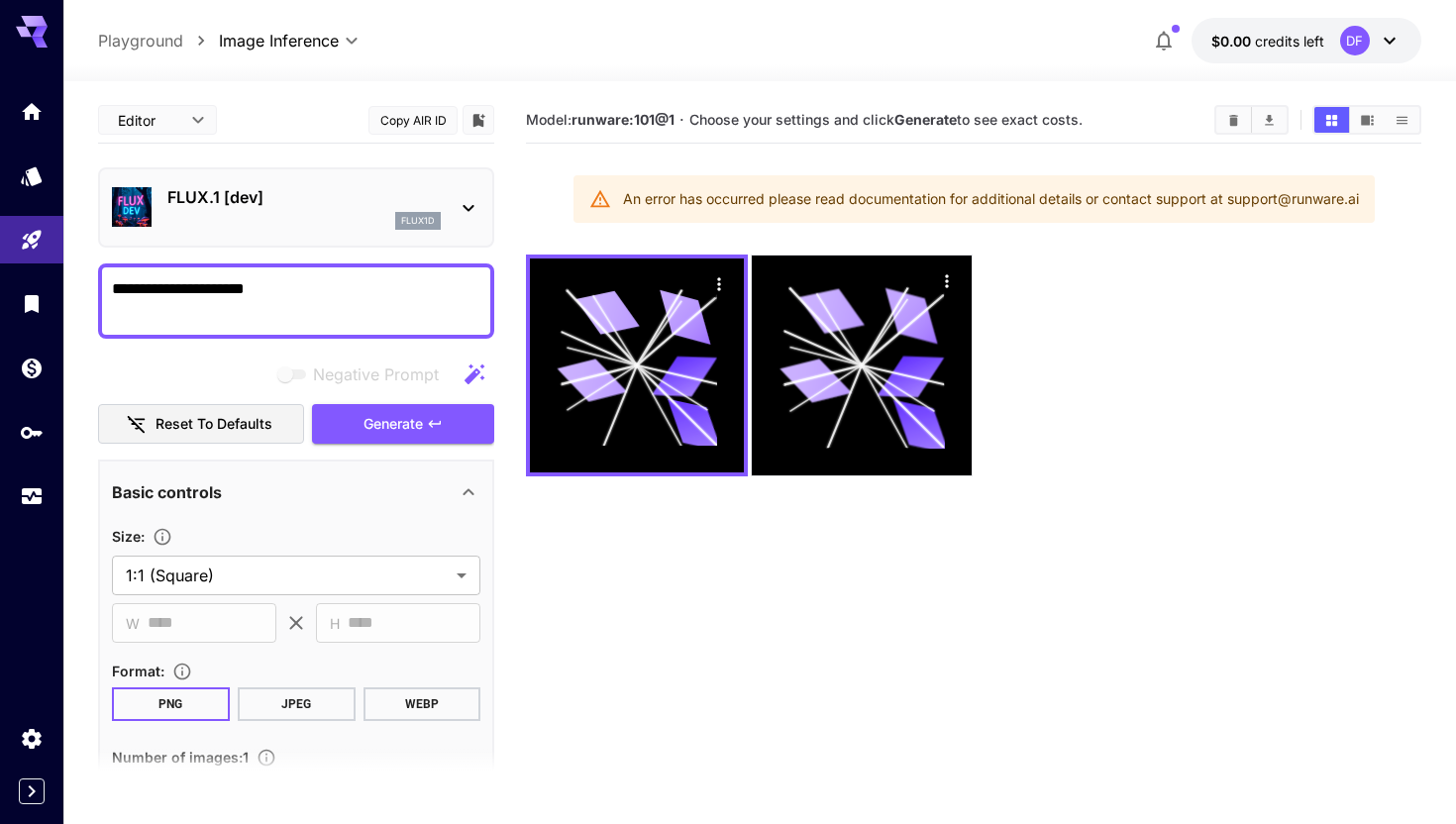 click 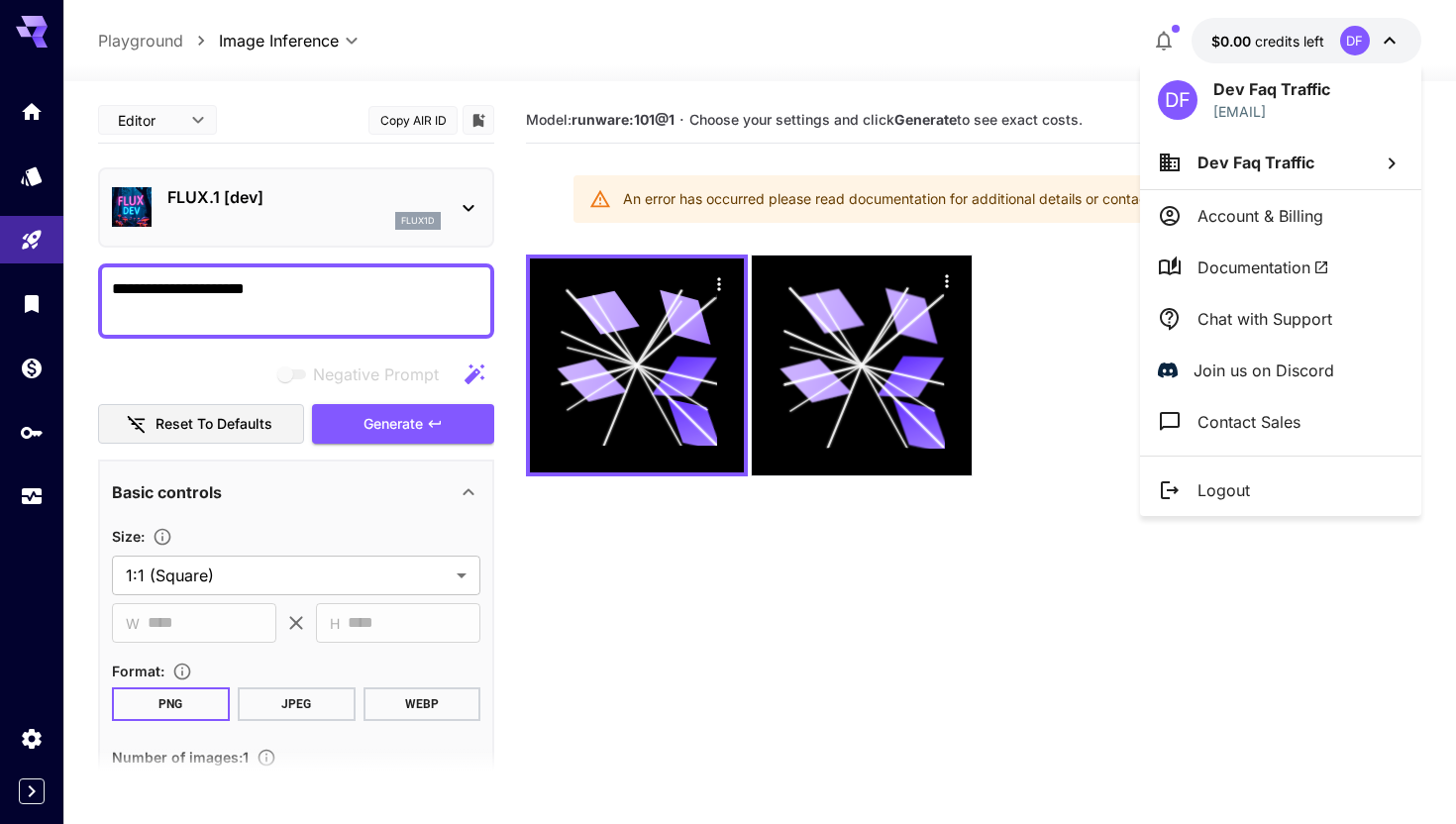 click at bounding box center (728, 412) 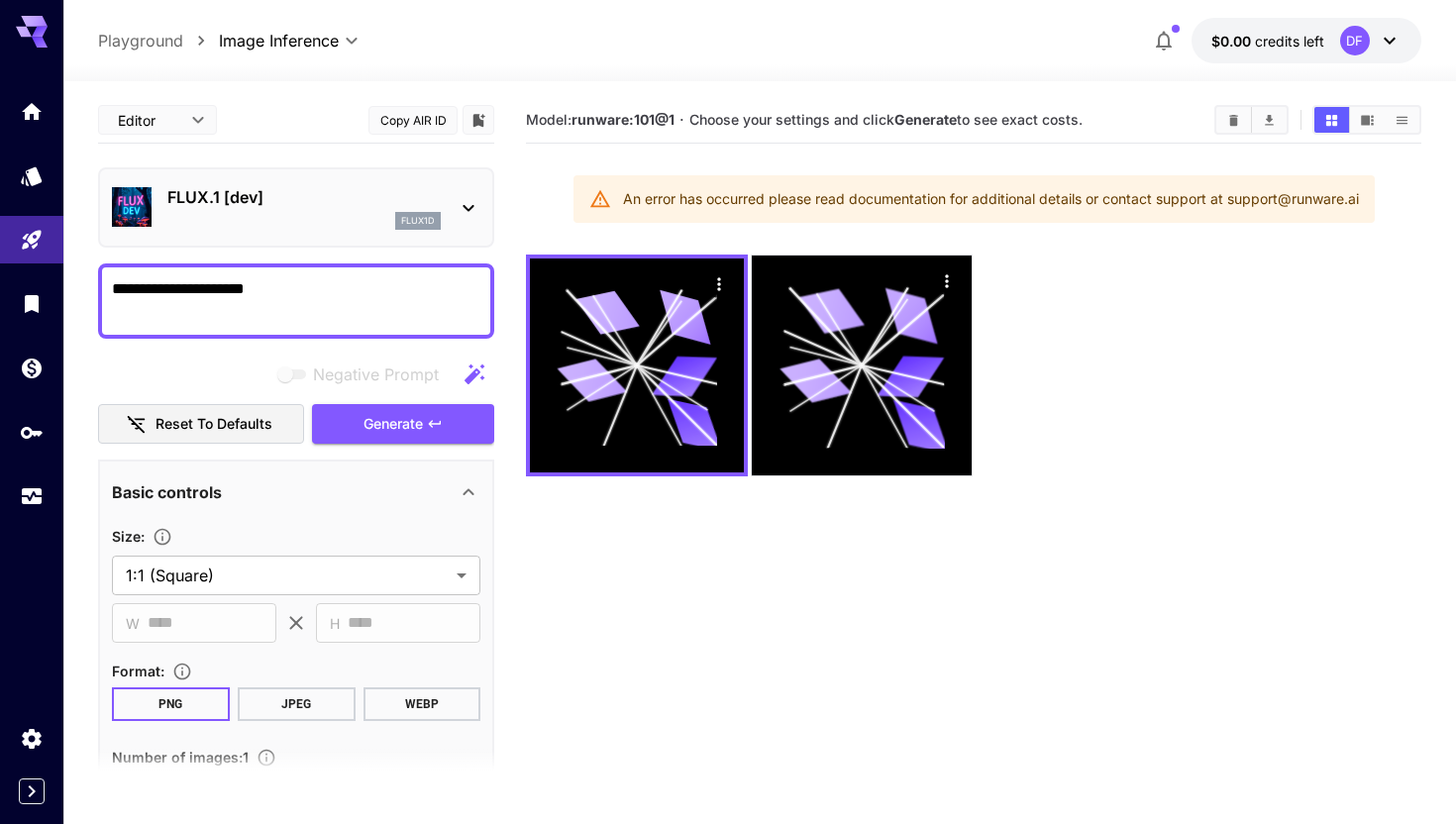 click 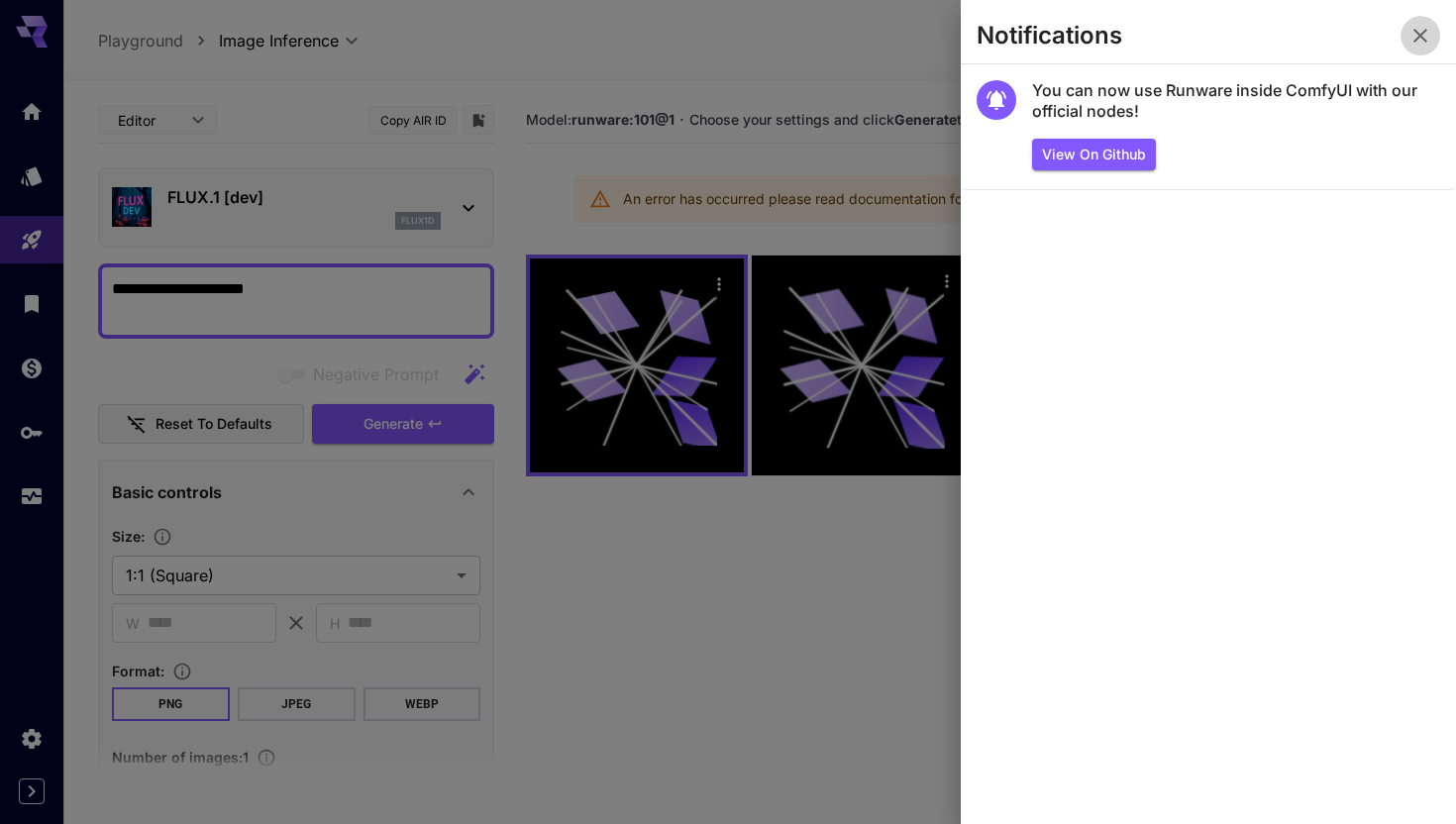 click 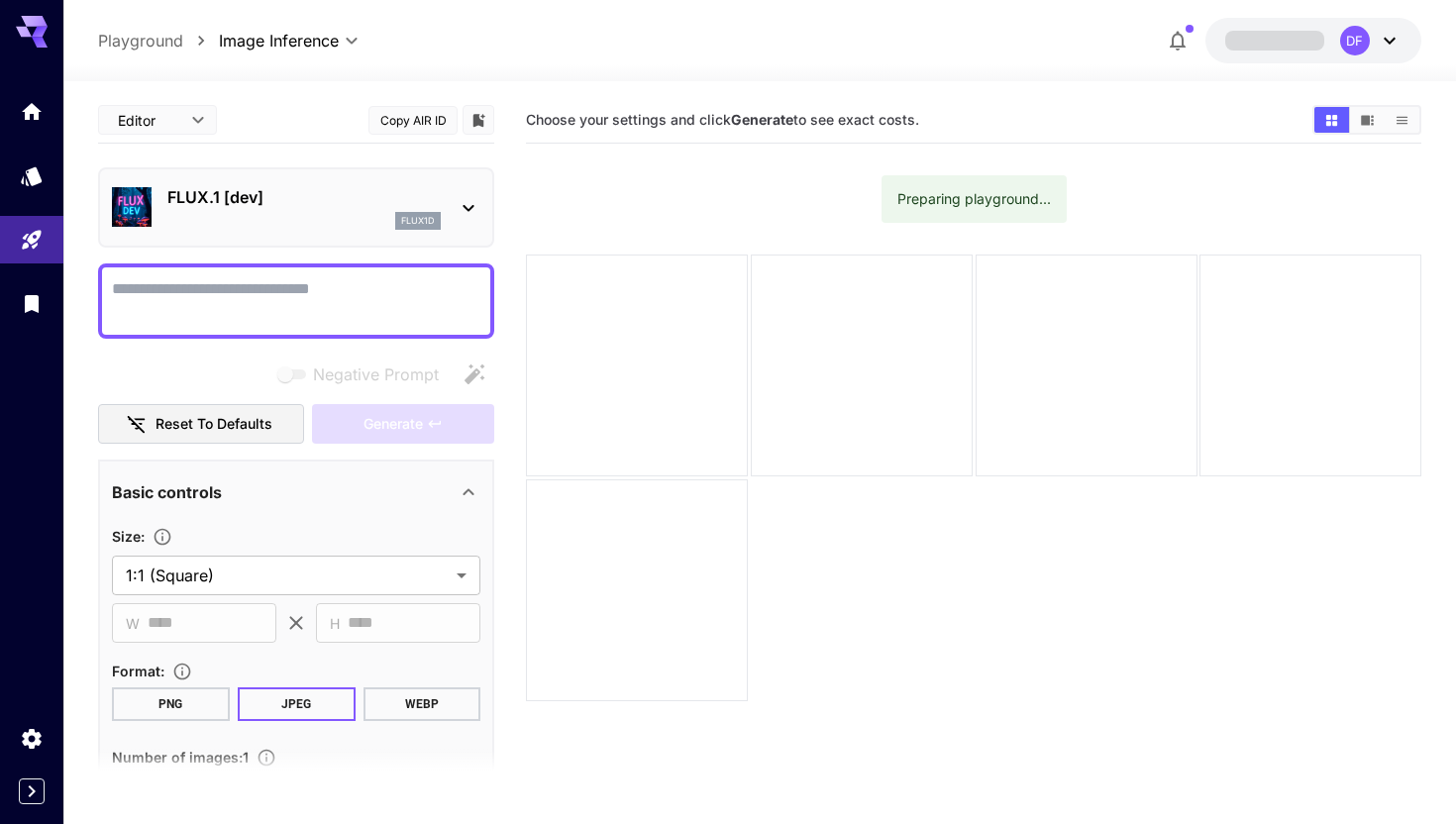 scroll, scrollTop: 0, scrollLeft: 0, axis: both 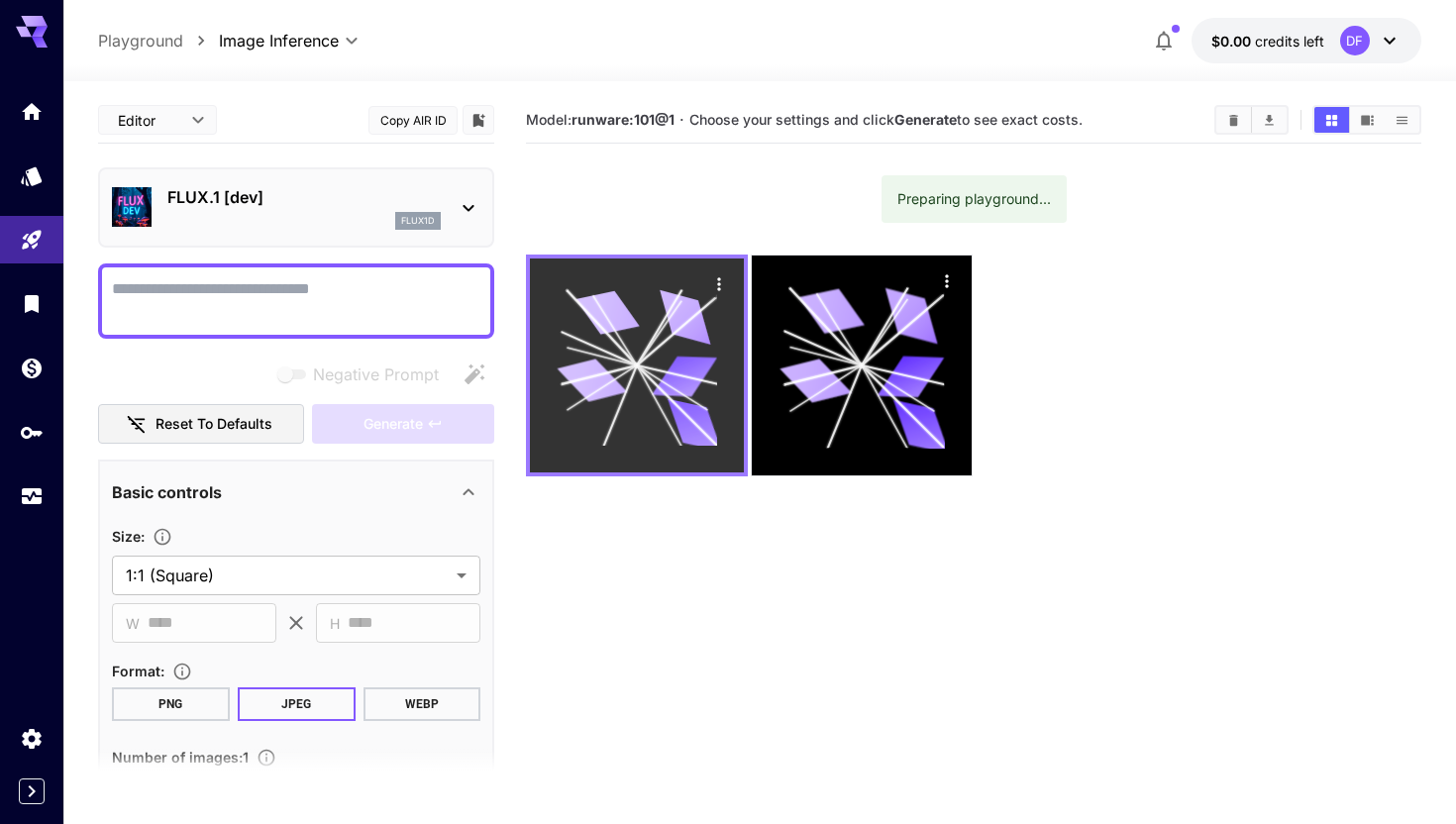 click 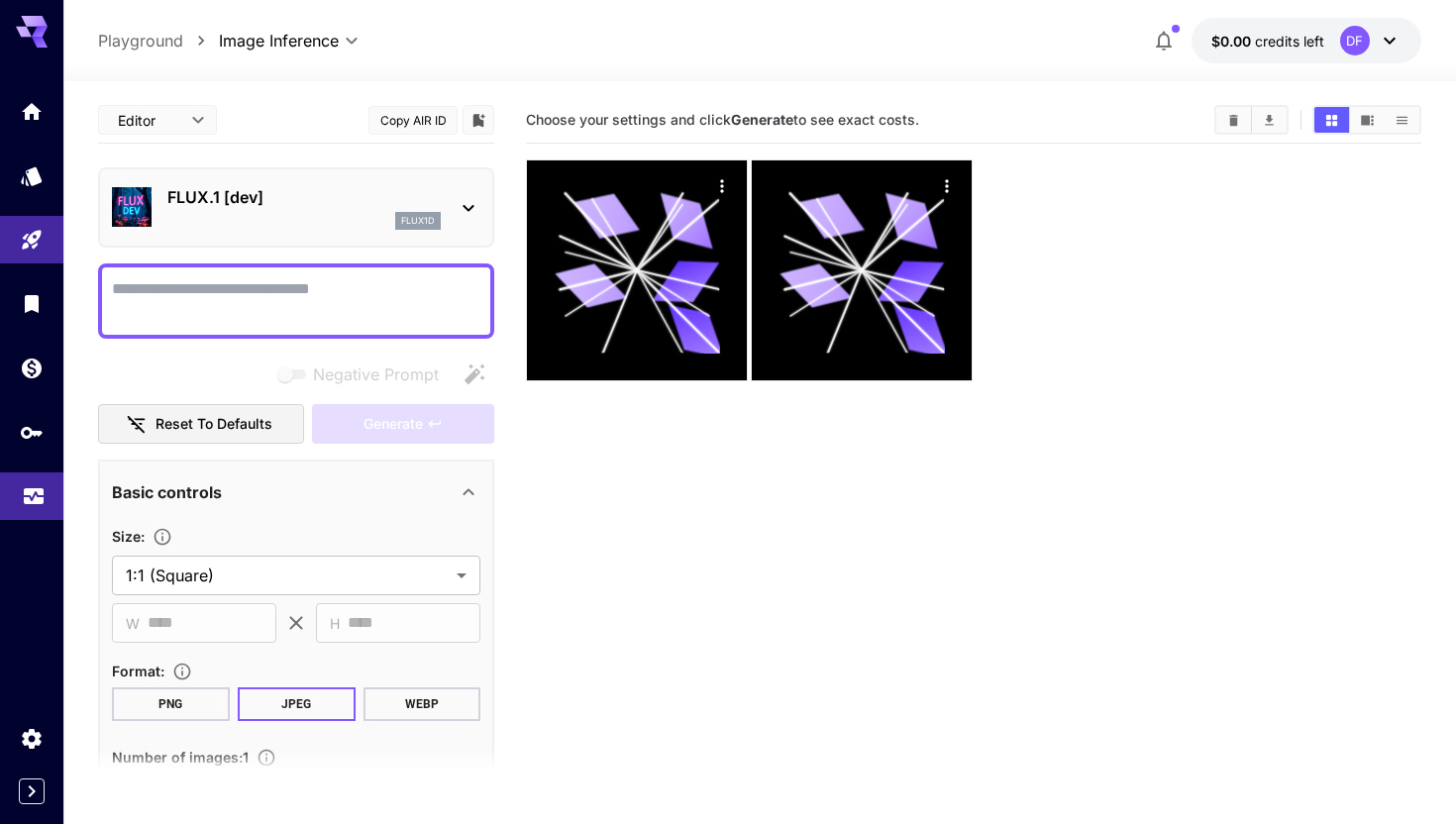 click at bounding box center (32, 496) 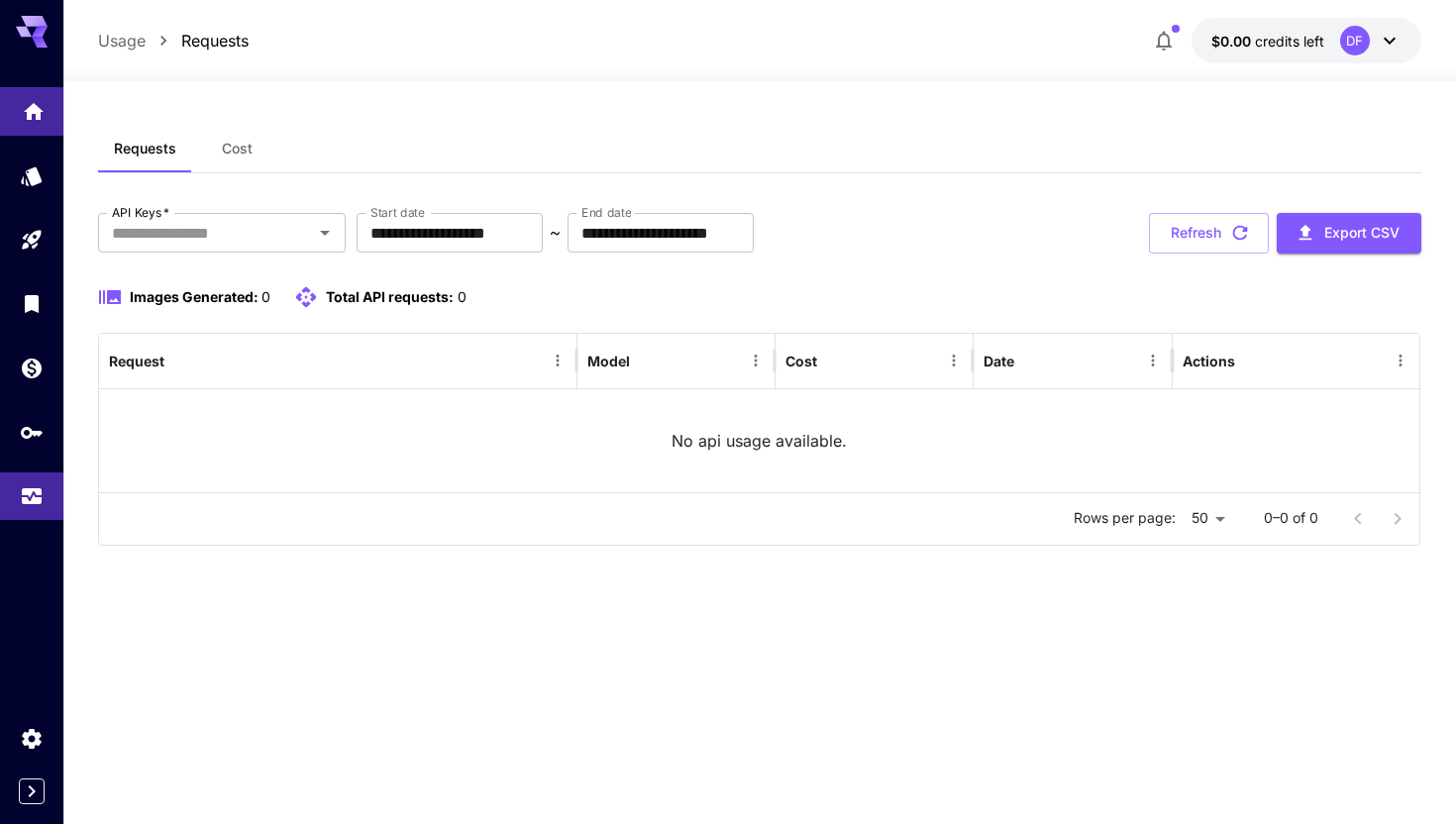 click 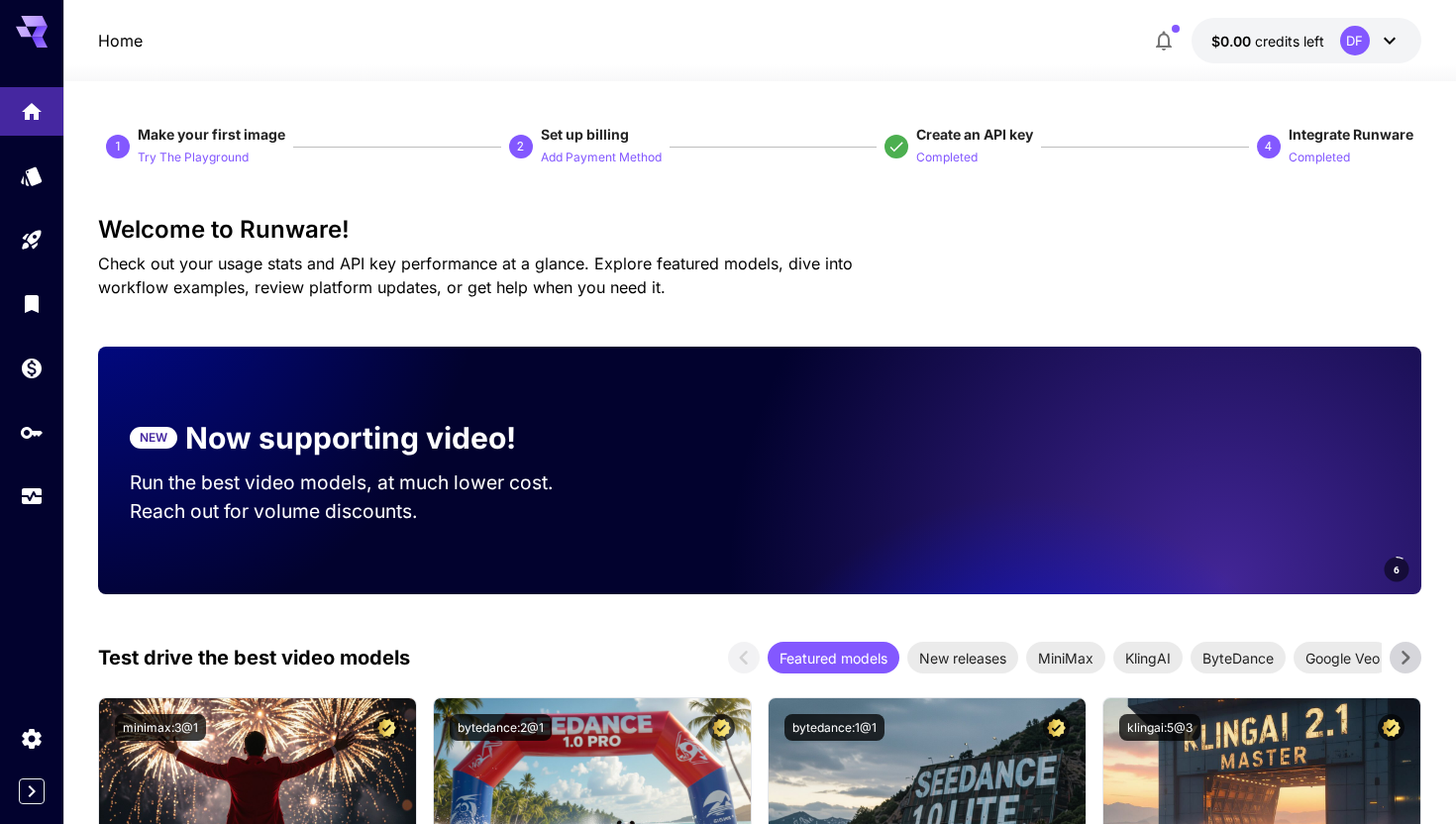 click 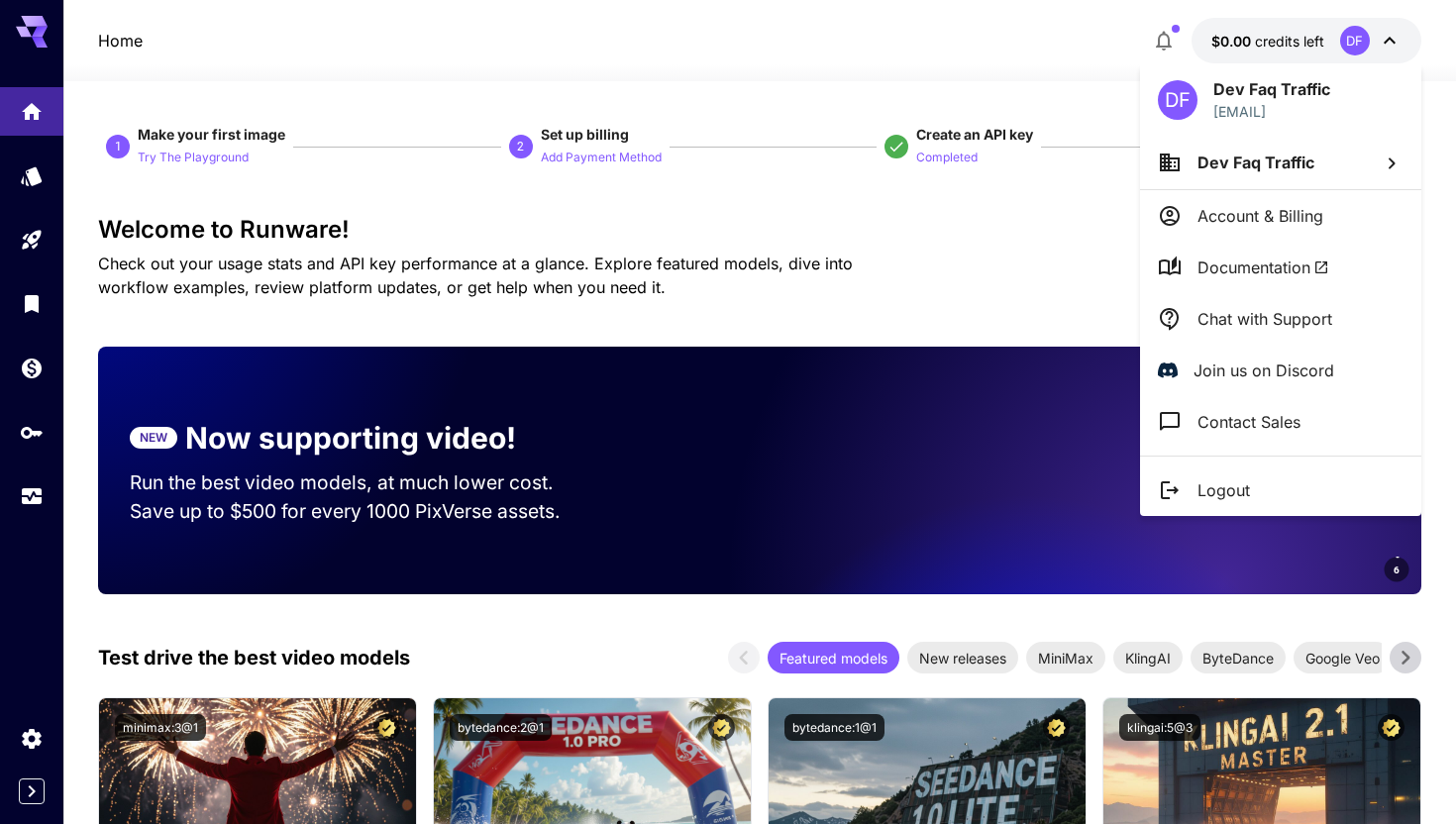 click at bounding box center [728, 412] 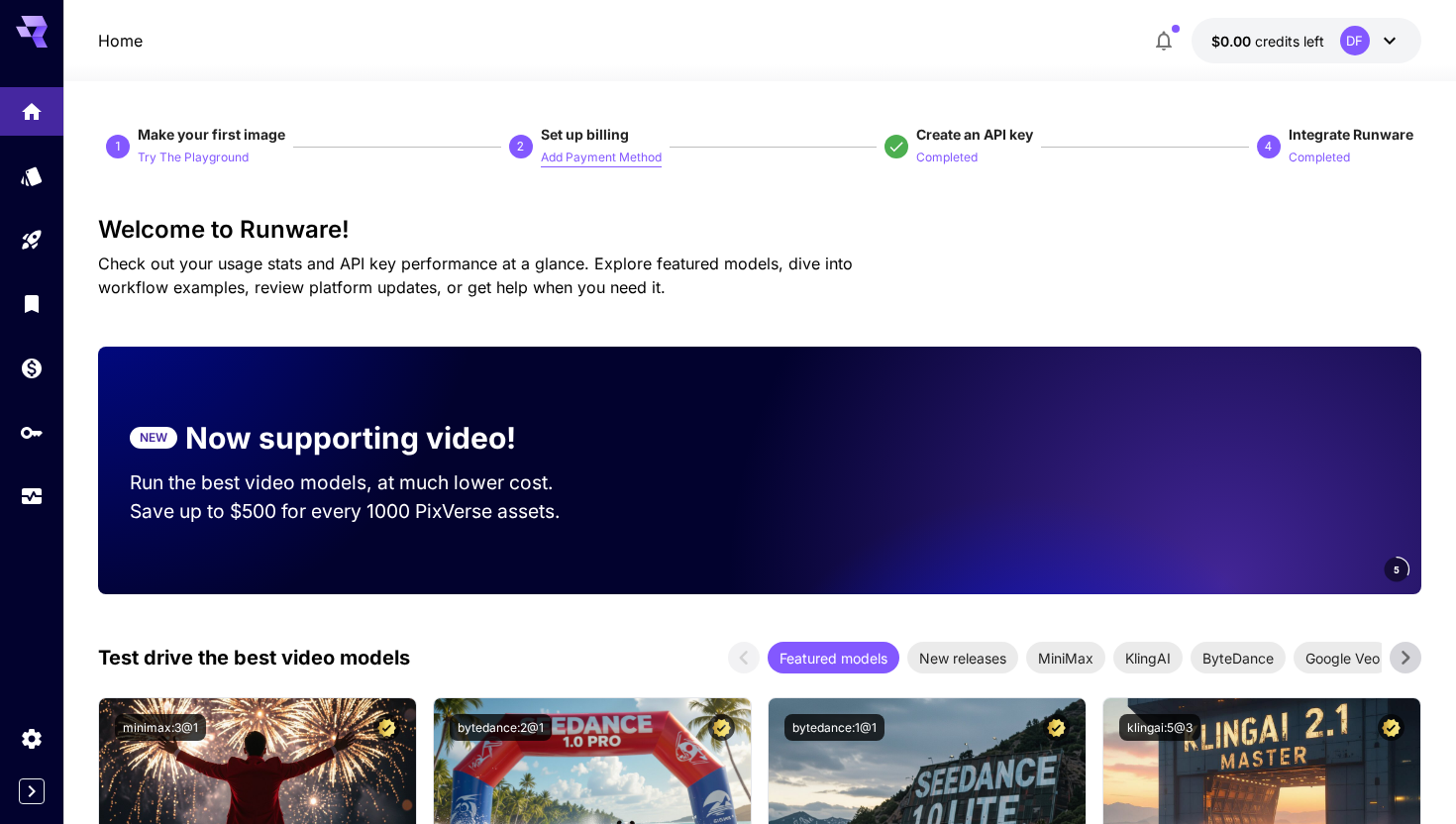 click on "Add Payment Method" at bounding box center [601, 157] 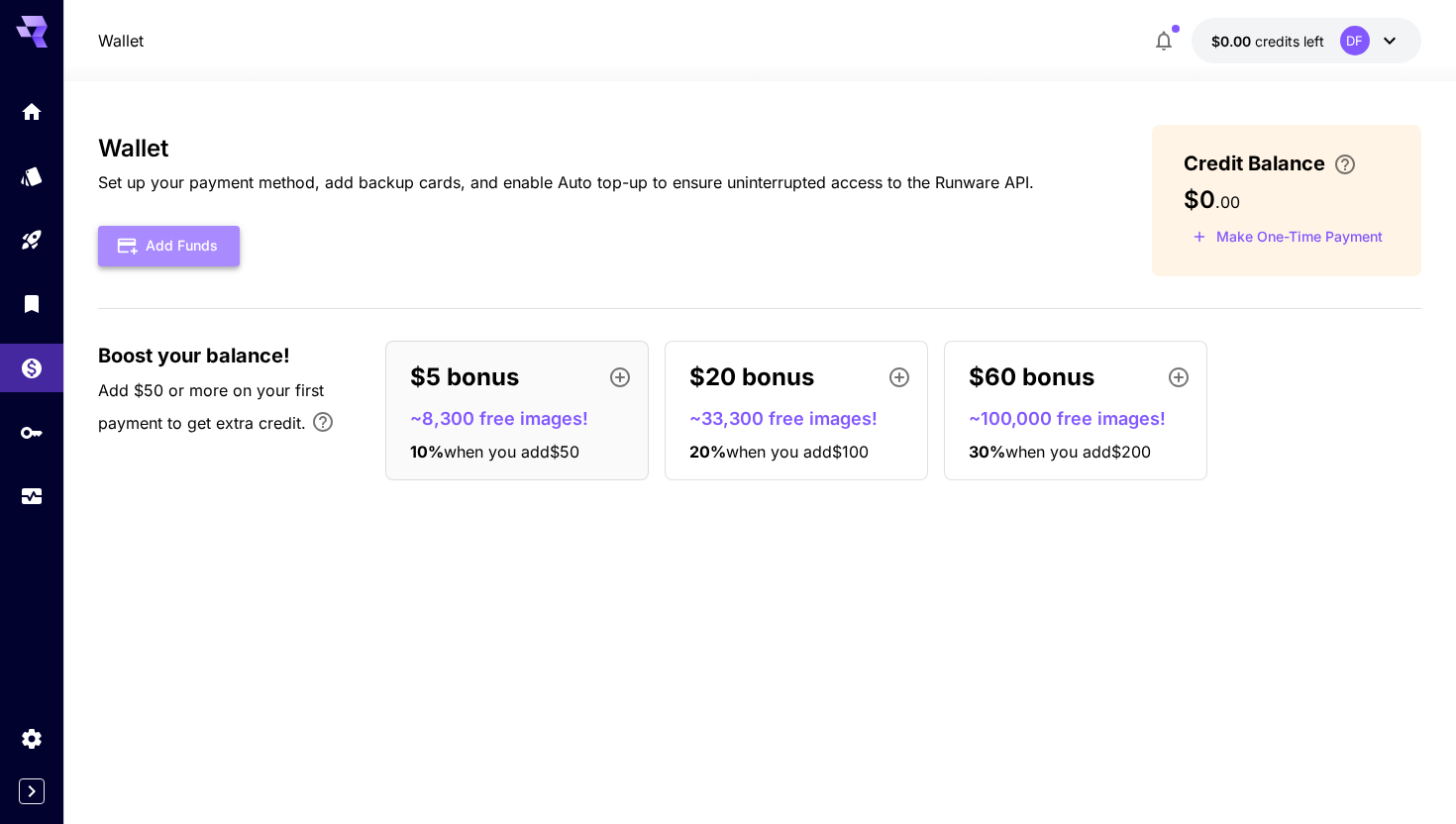 click on "Add Funds" at bounding box center (168, 246) 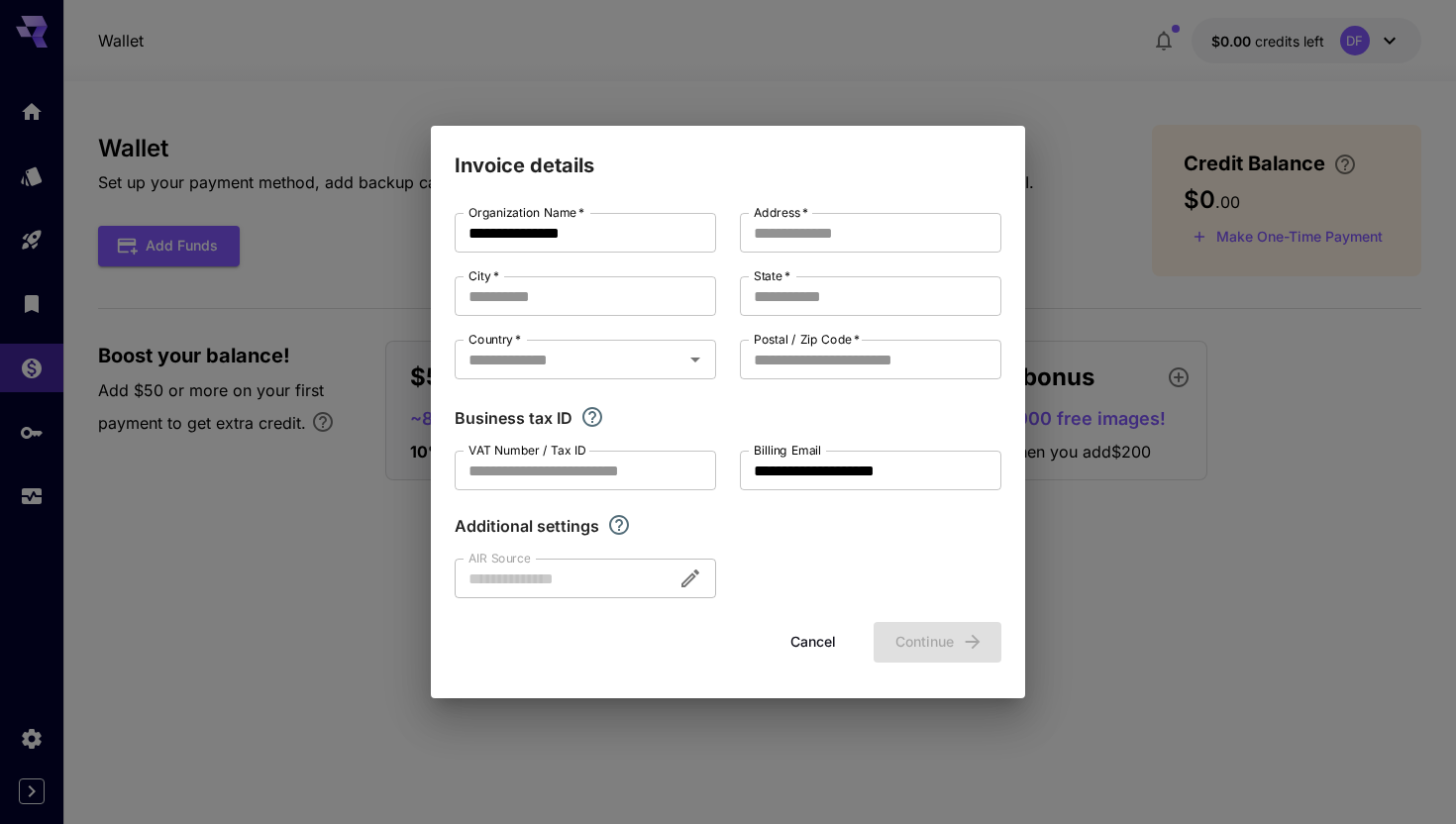 click on "Cancel" at bounding box center [813, 642] 